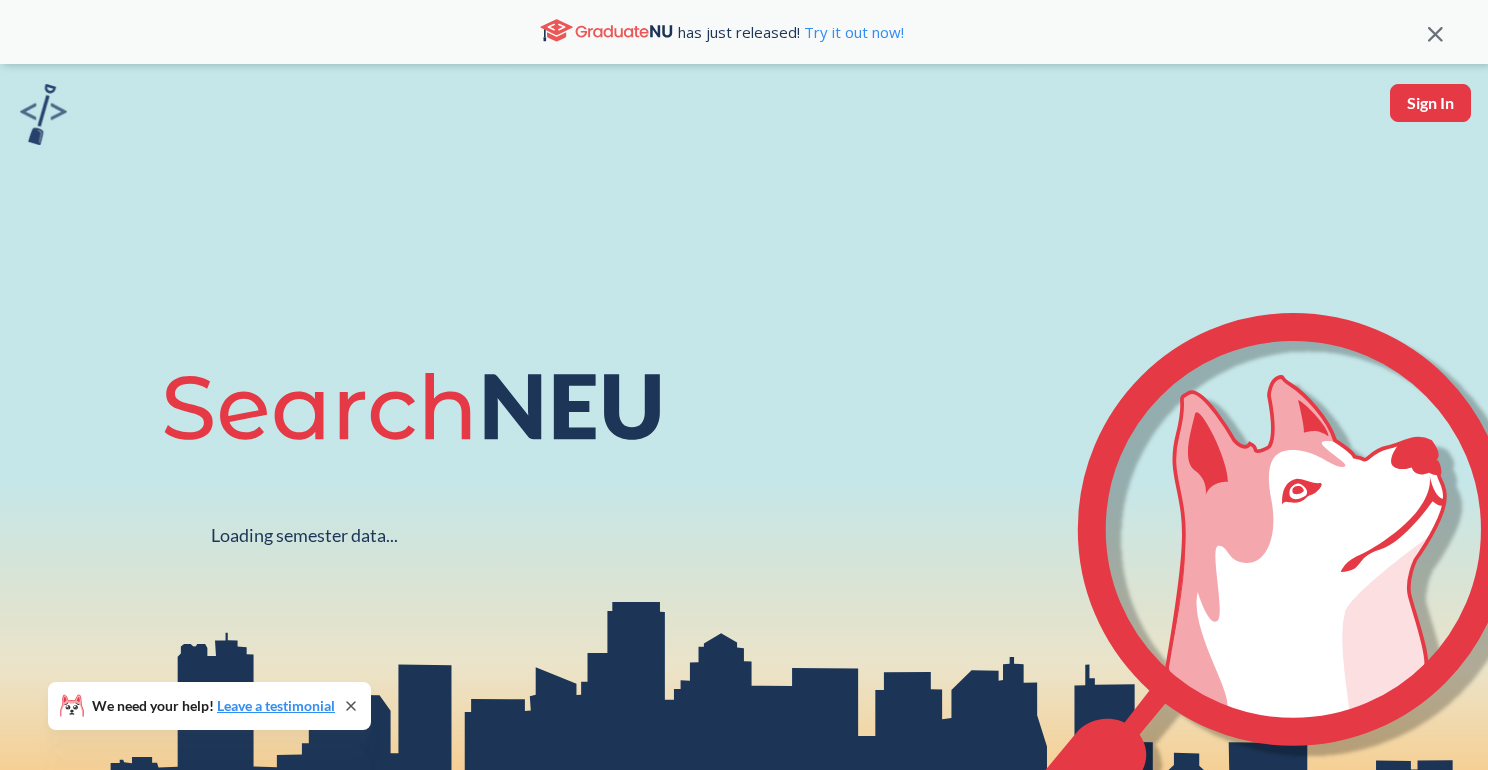 scroll, scrollTop: 0, scrollLeft: 0, axis: both 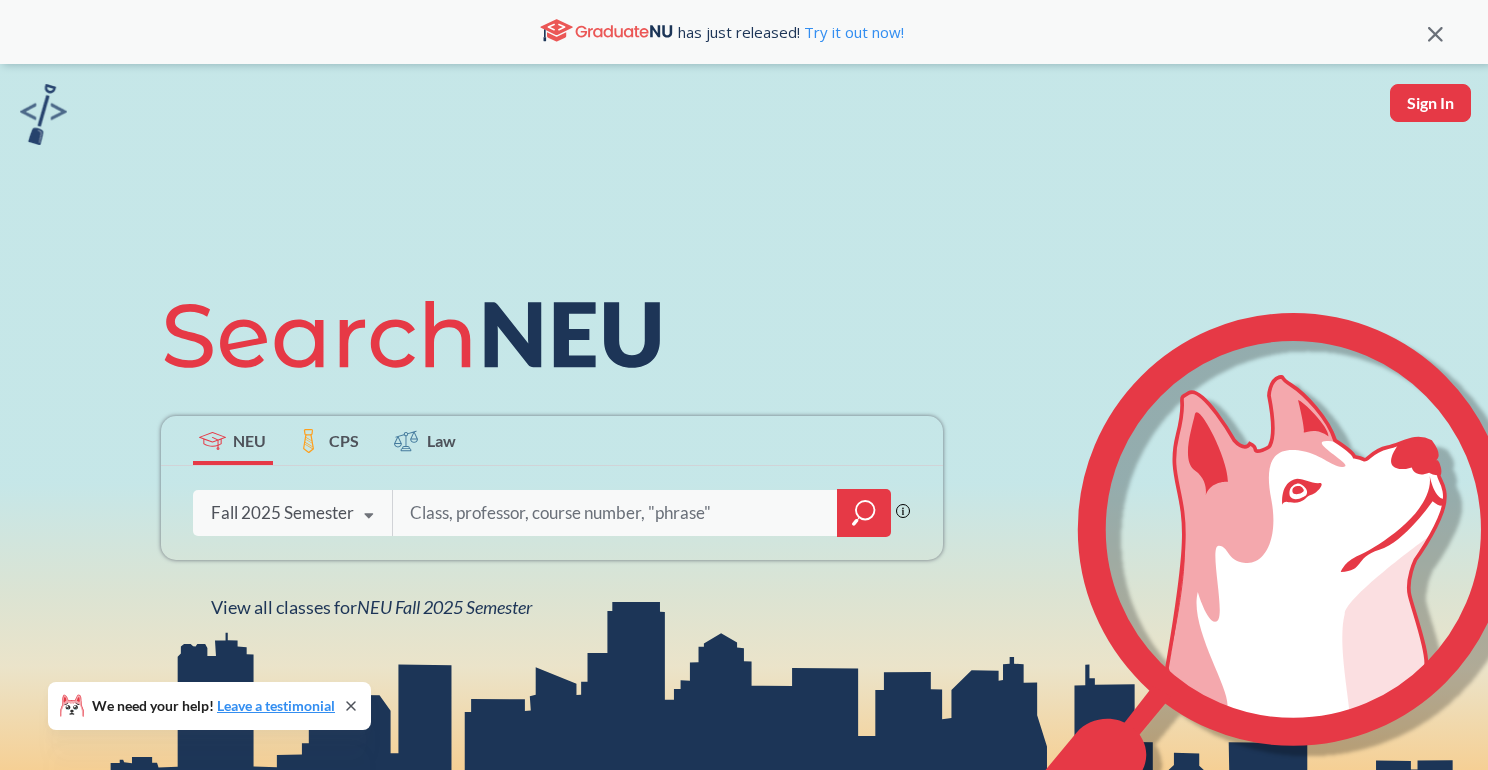 click at bounding box center (616, 513) 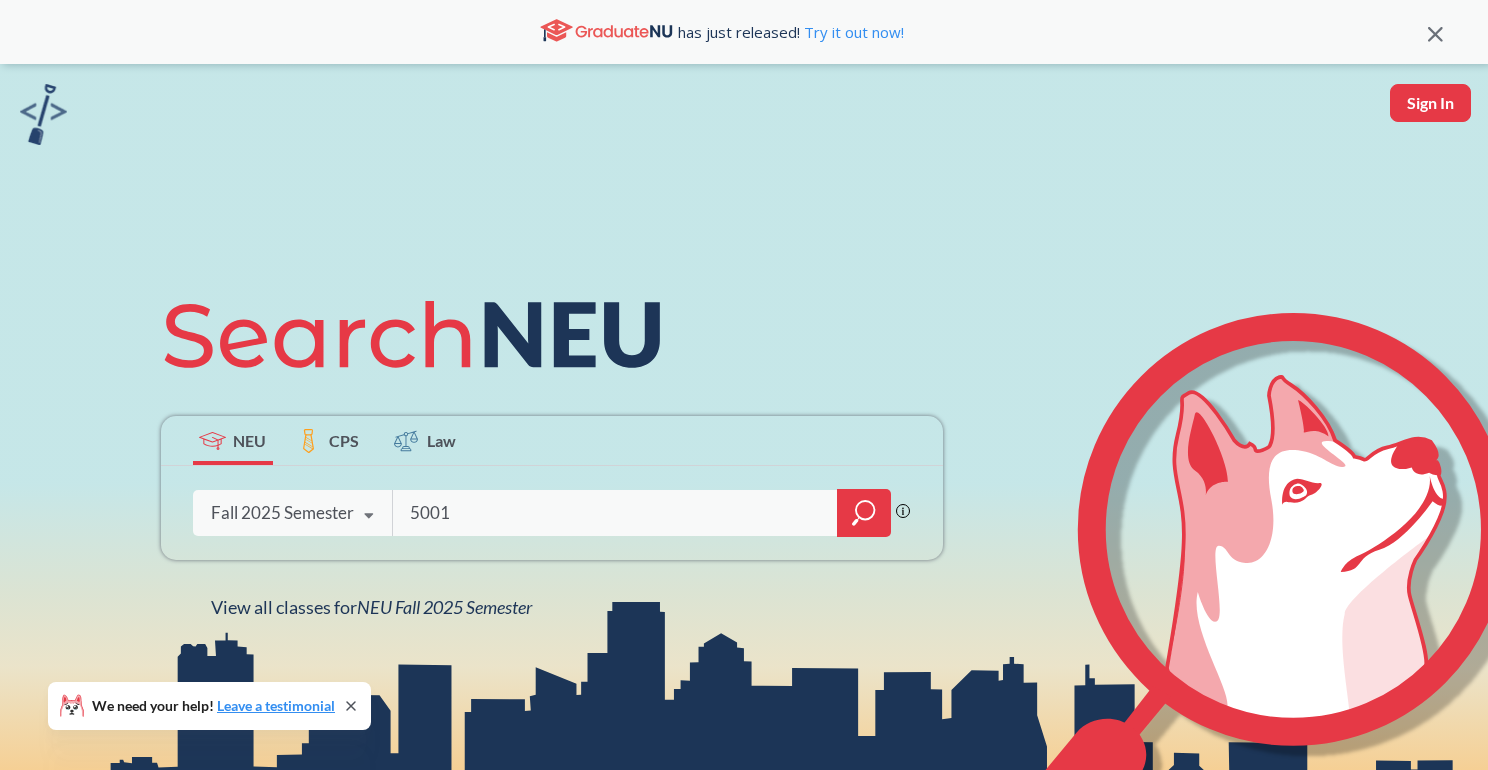 type on "5001" 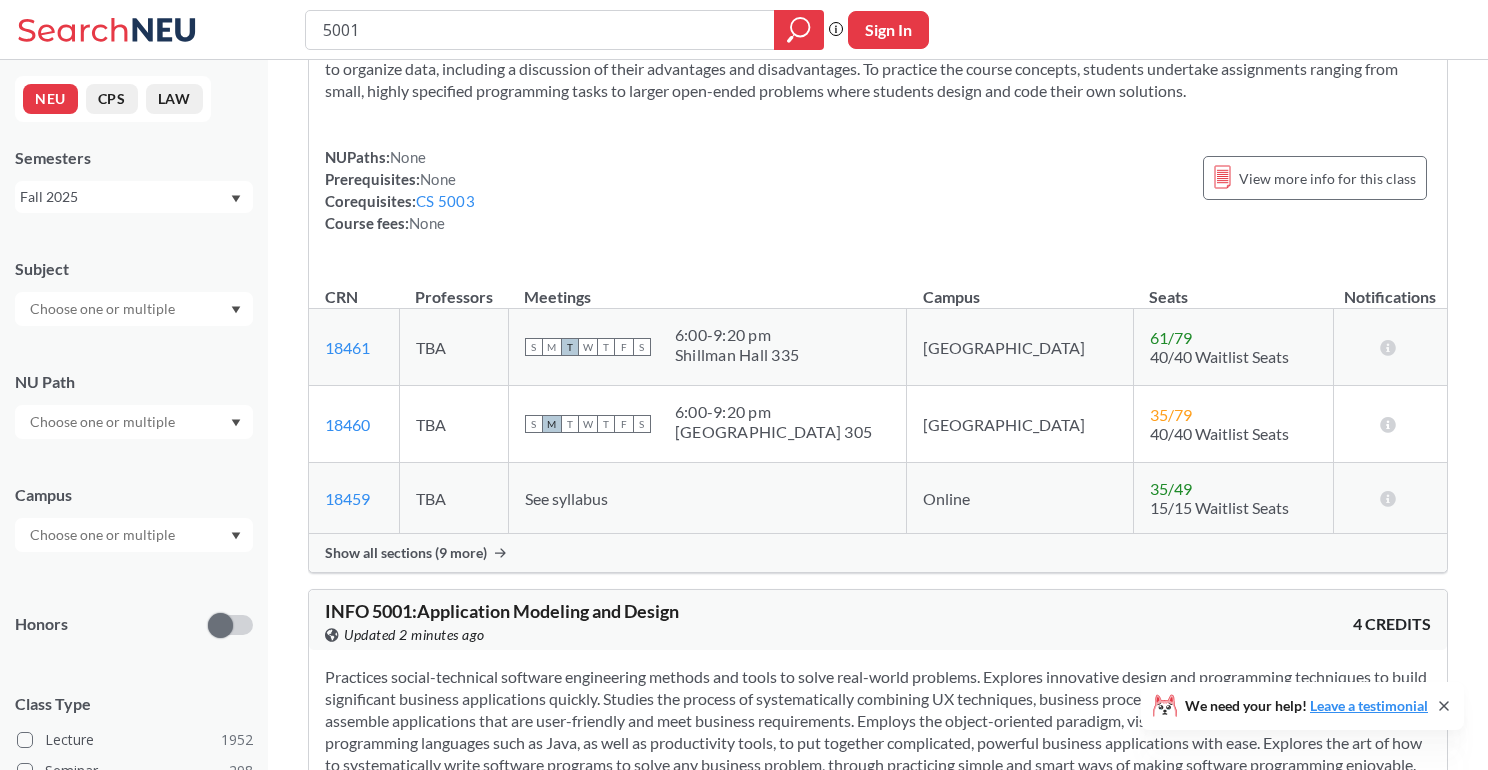 scroll, scrollTop: 764, scrollLeft: 0, axis: vertical 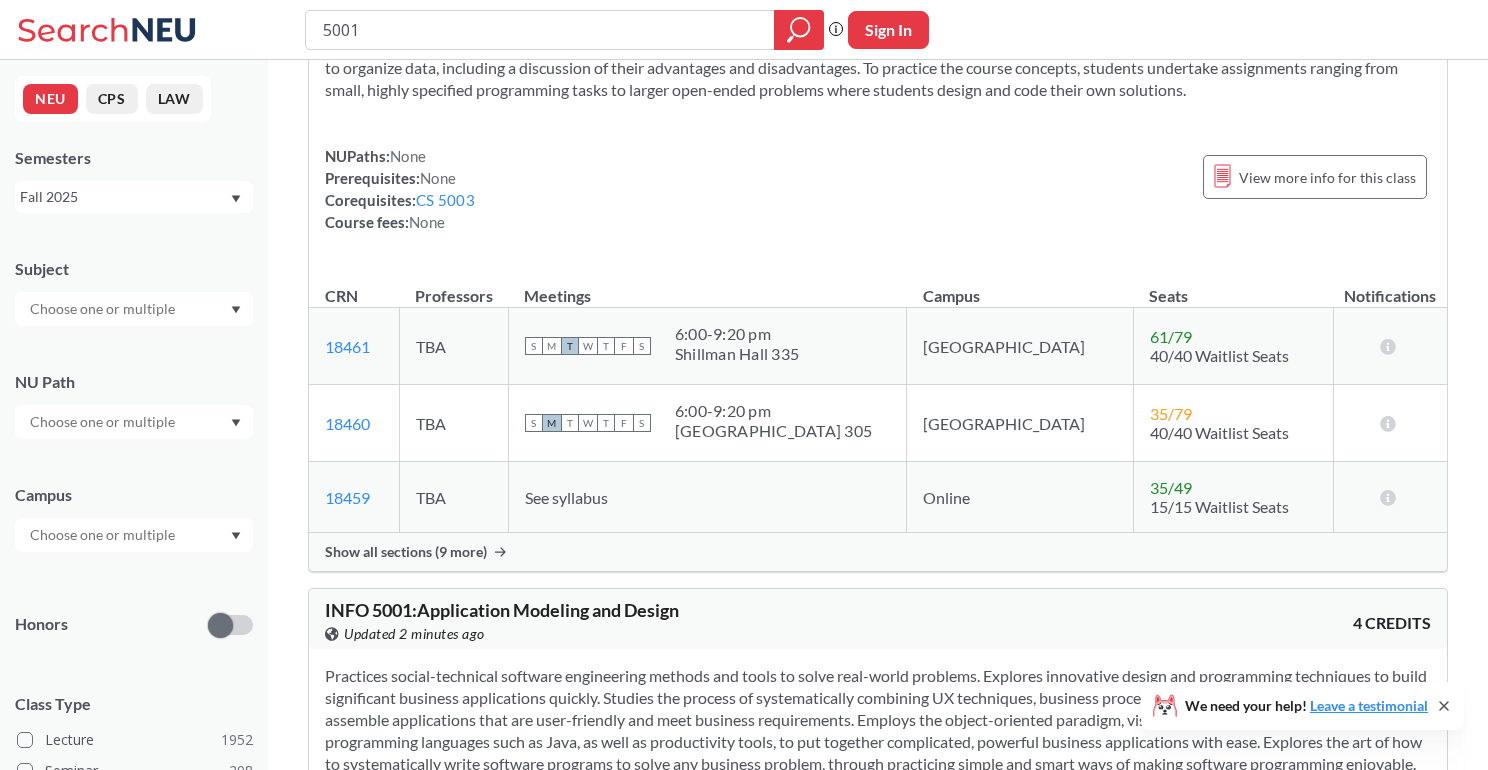 click on "Show all sections (9 more)" at bounding box center [406, 552] 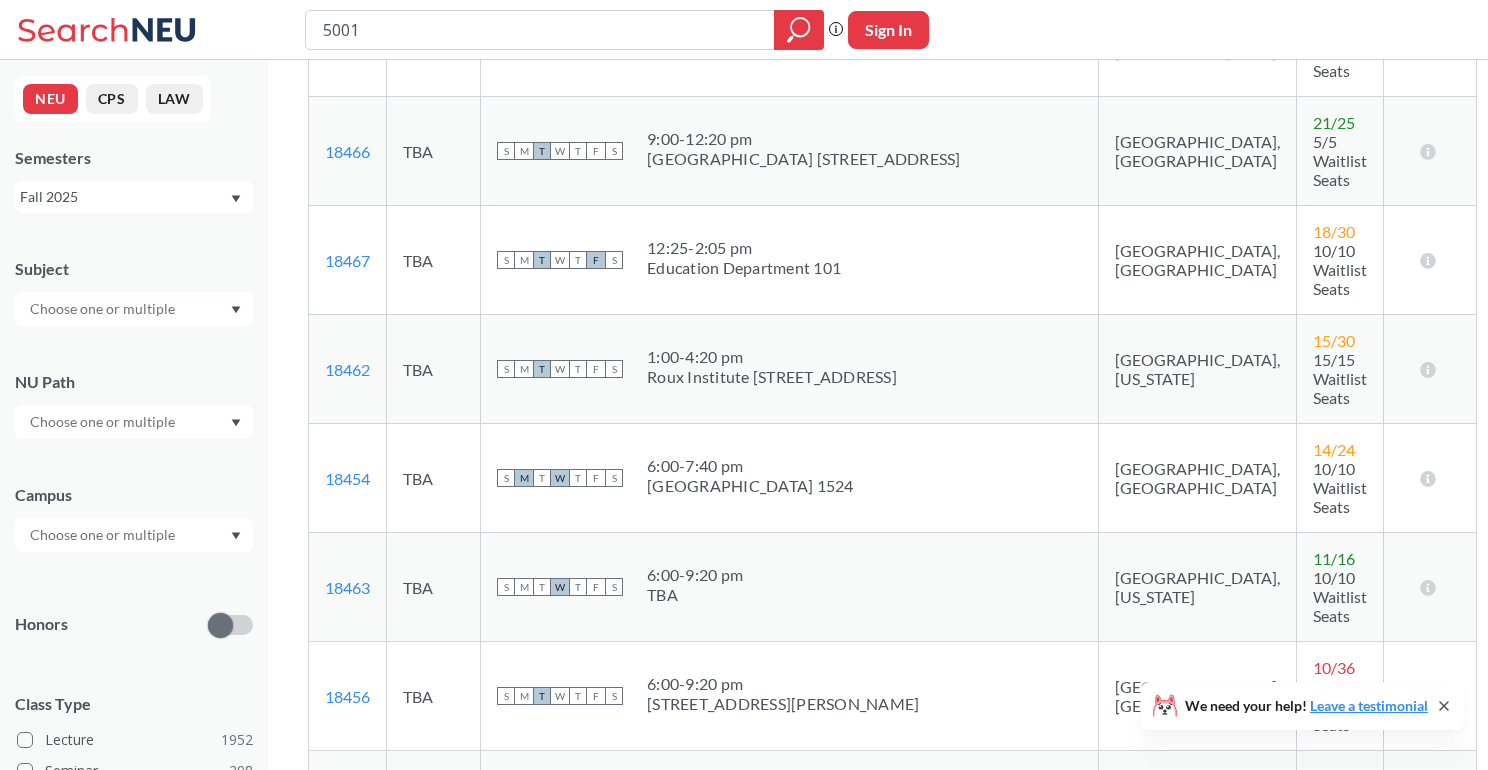 scroll, scrollTop: 1430, scrollLeft: 0, axis: vertical 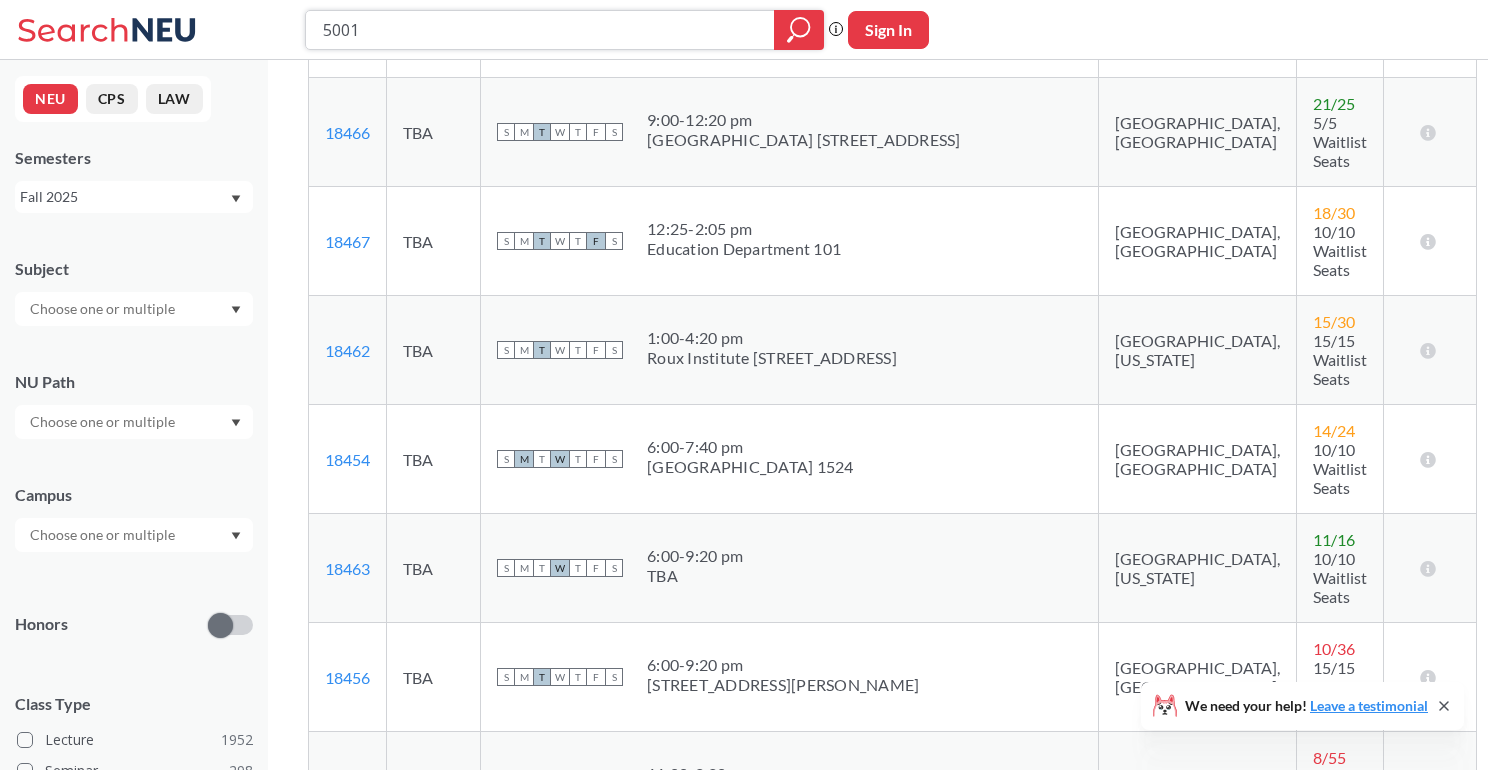 click on "5001" at bounding box center [540, 30] 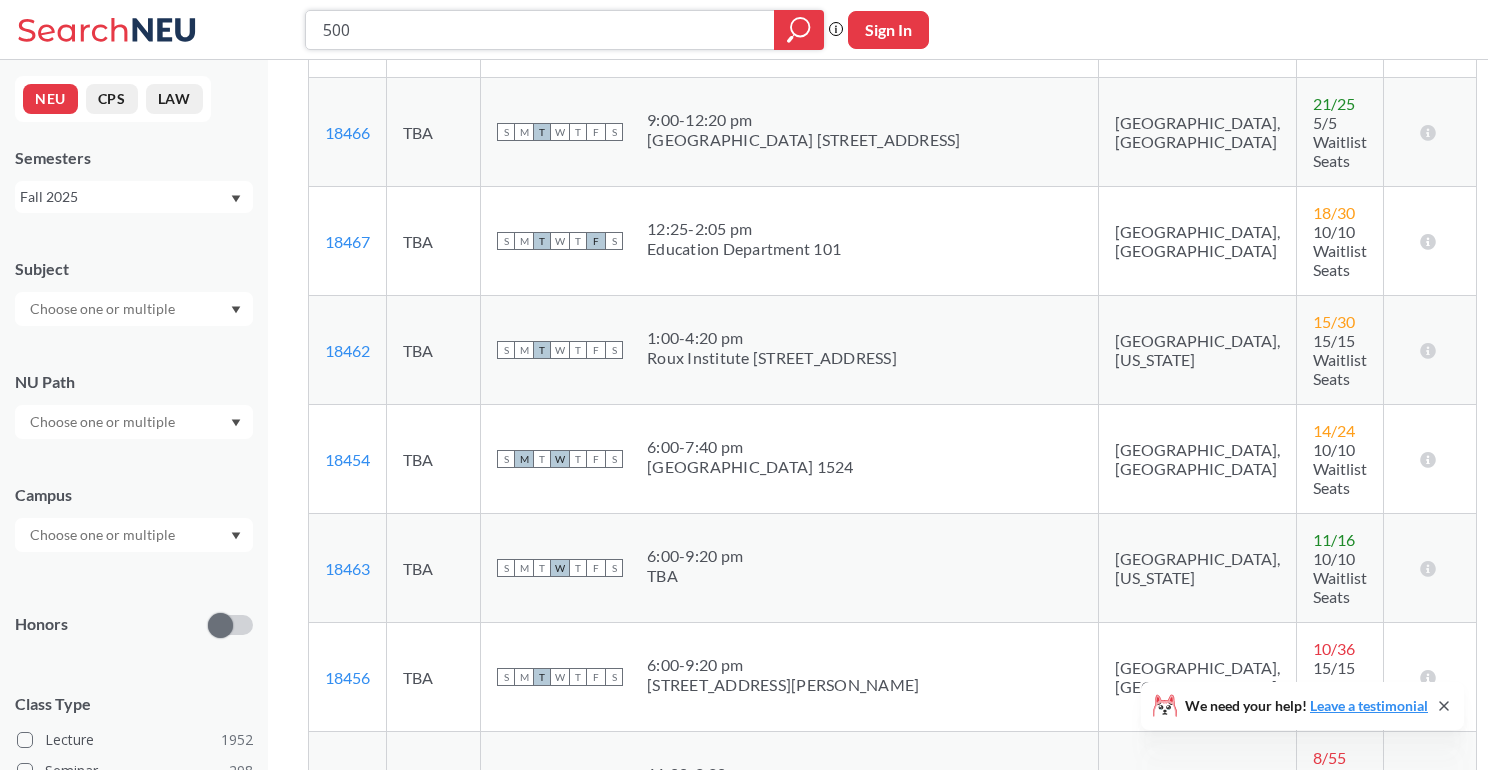 type on "5002" 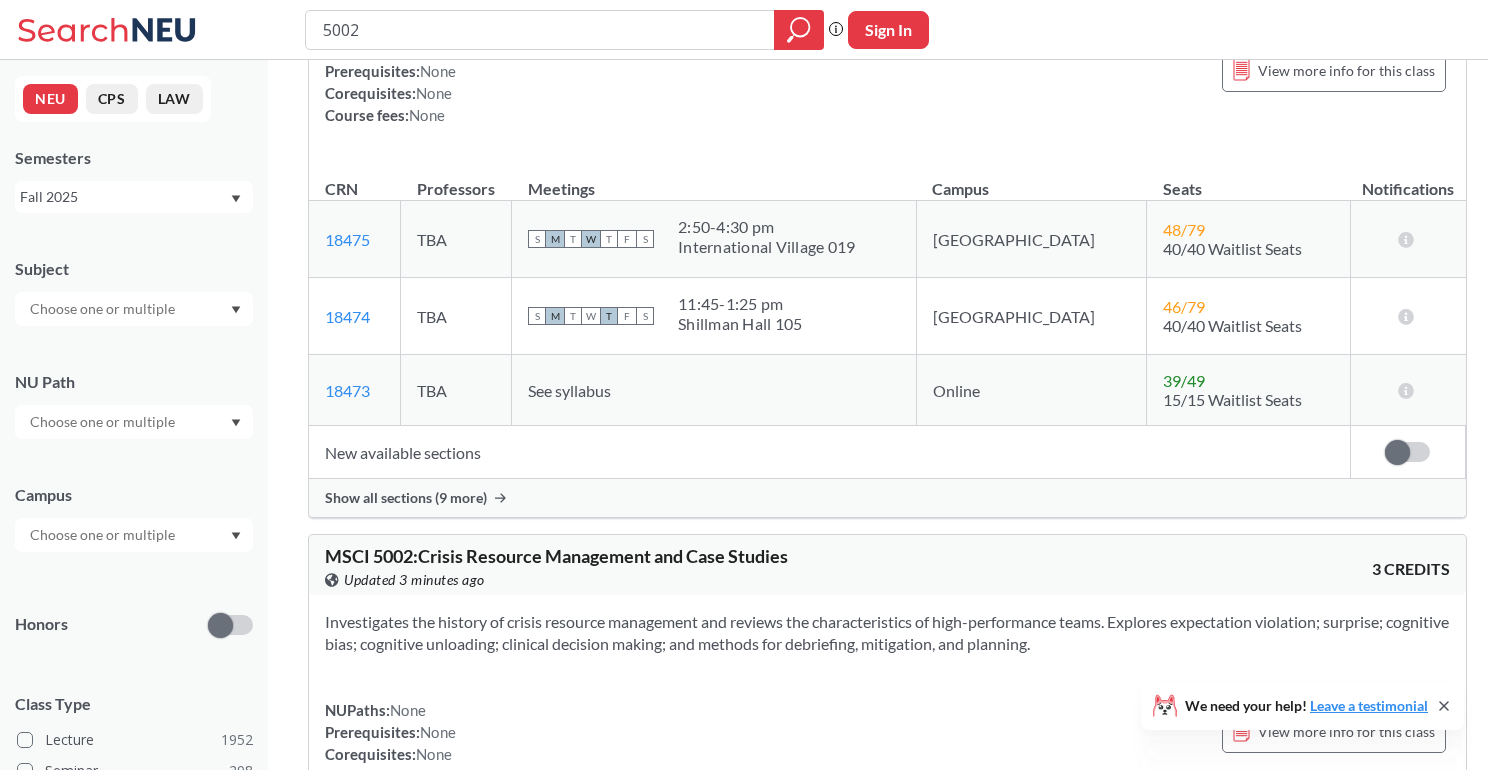 scroll, scrollTop: 2599, scrollLeft: 0, axis: vertical 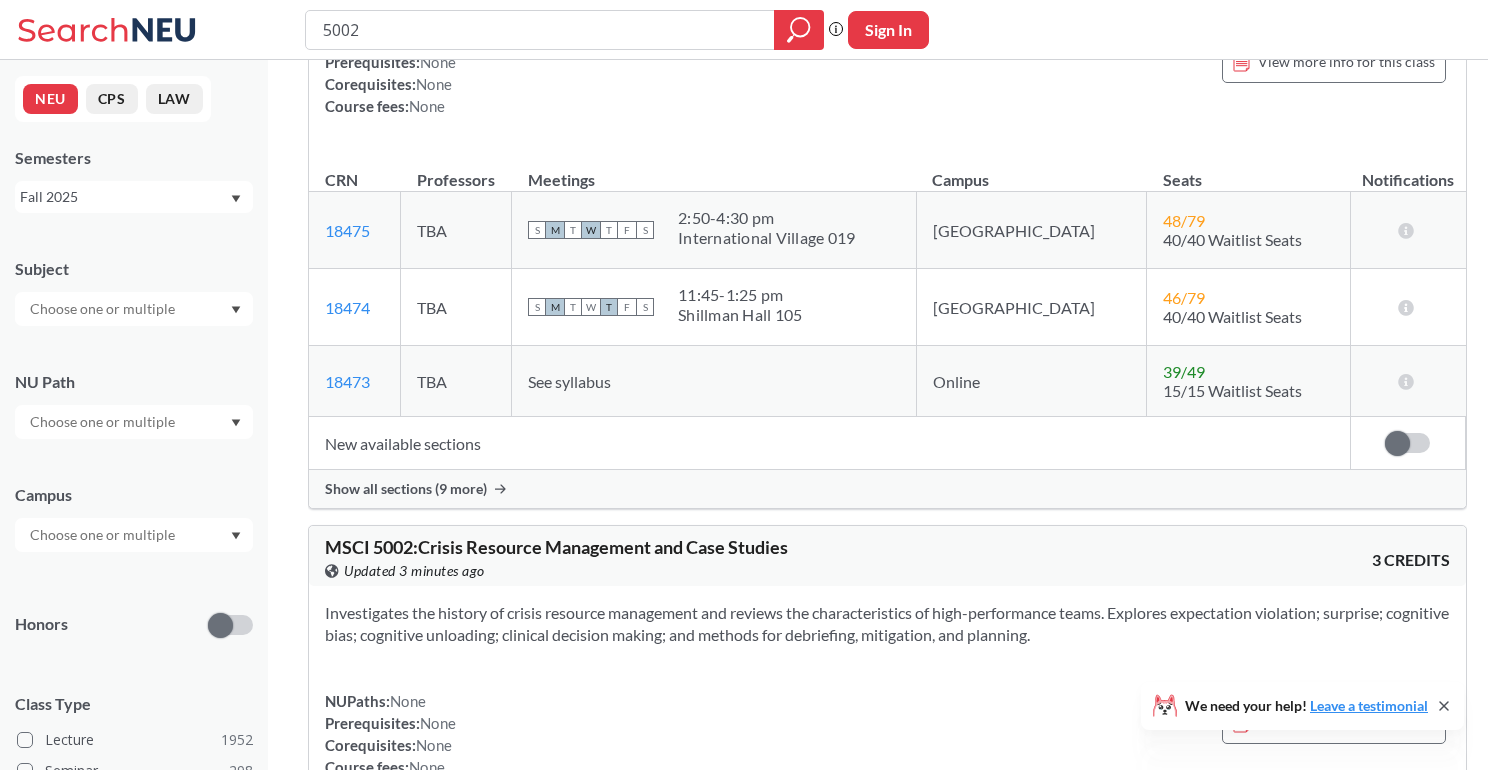 click on "Show all sections (9 more)" at bounding box center (406, 489) 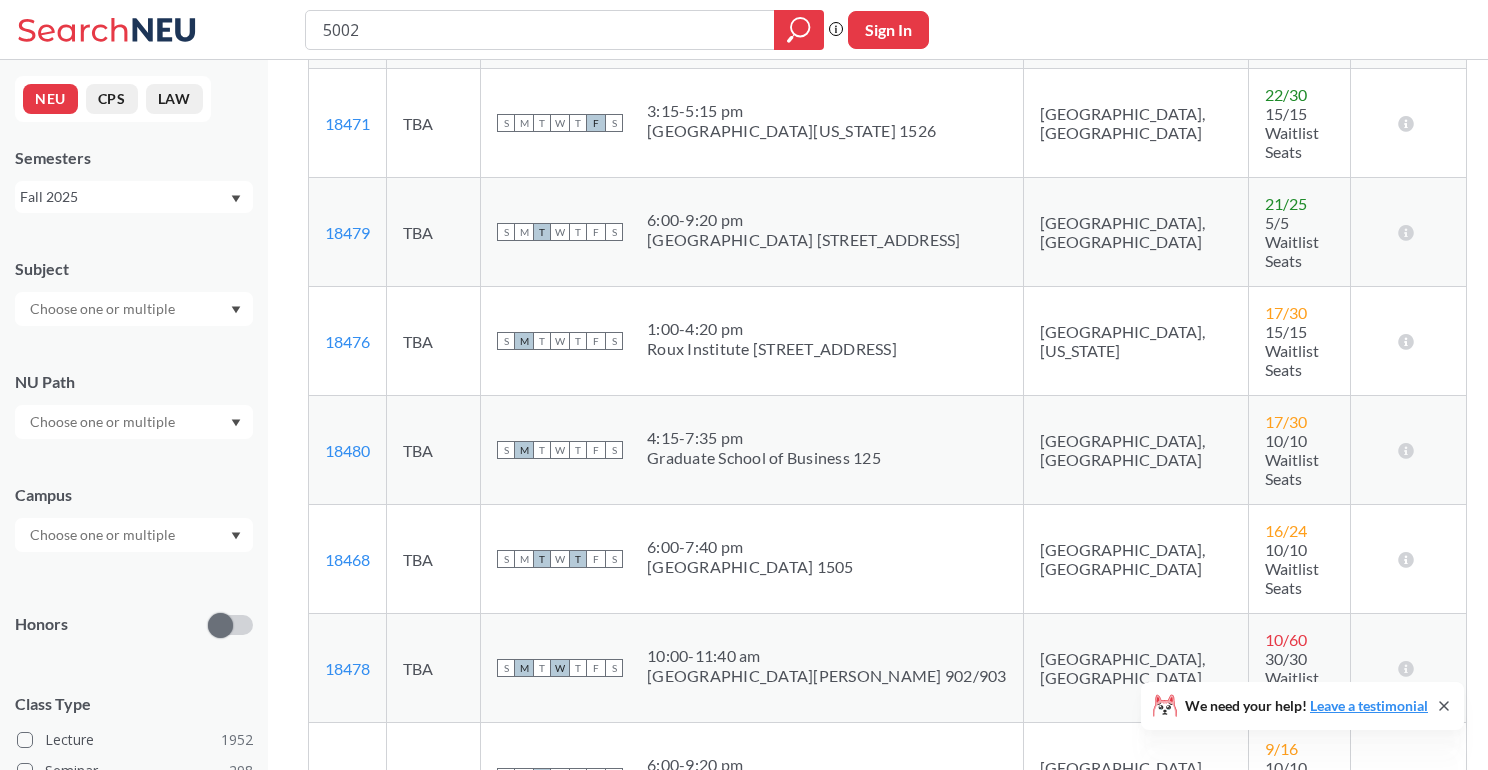 scroll, scrollTop: 3072, scrollLeft: 0, axis: vertical 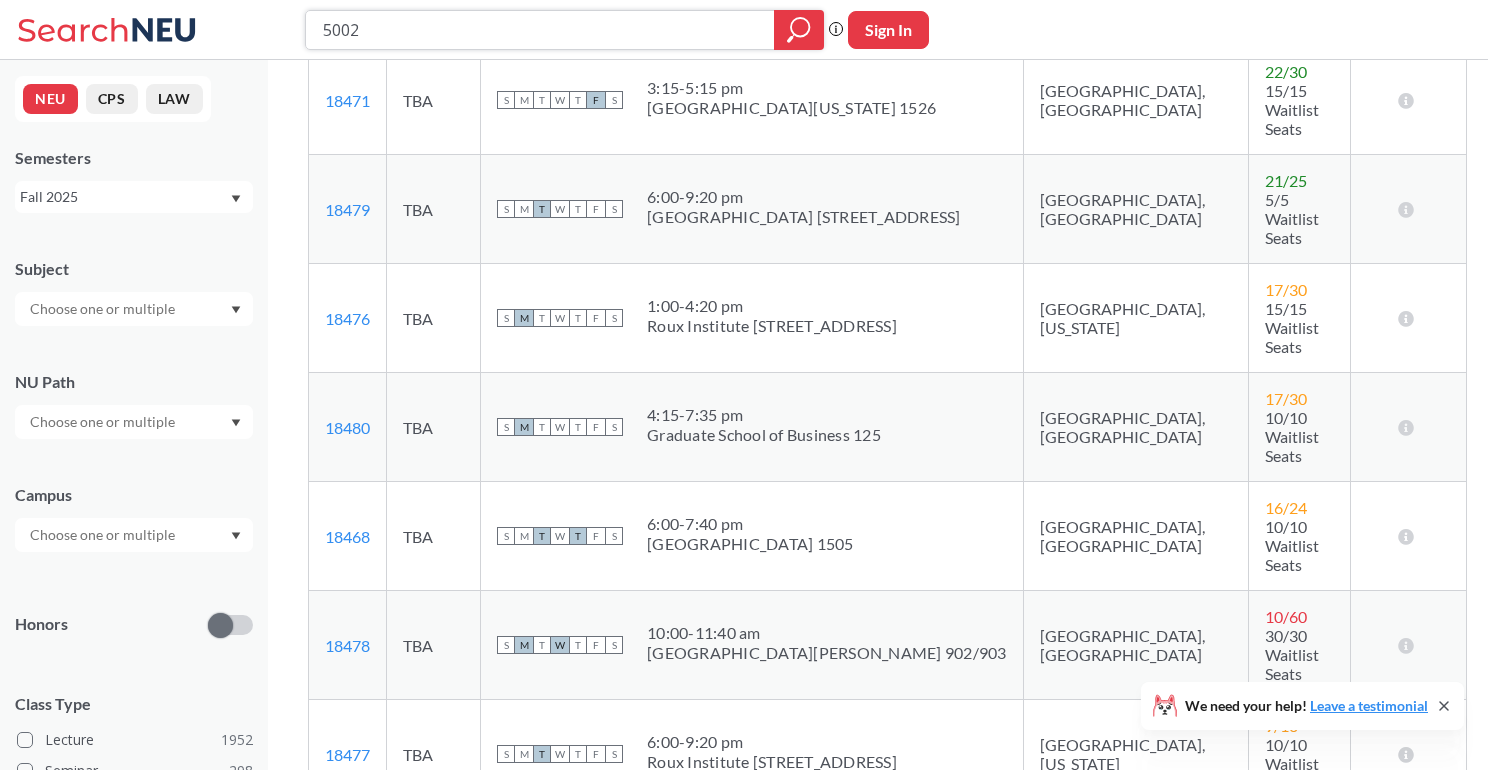 click on "5002" at bounding box center (540, 30) 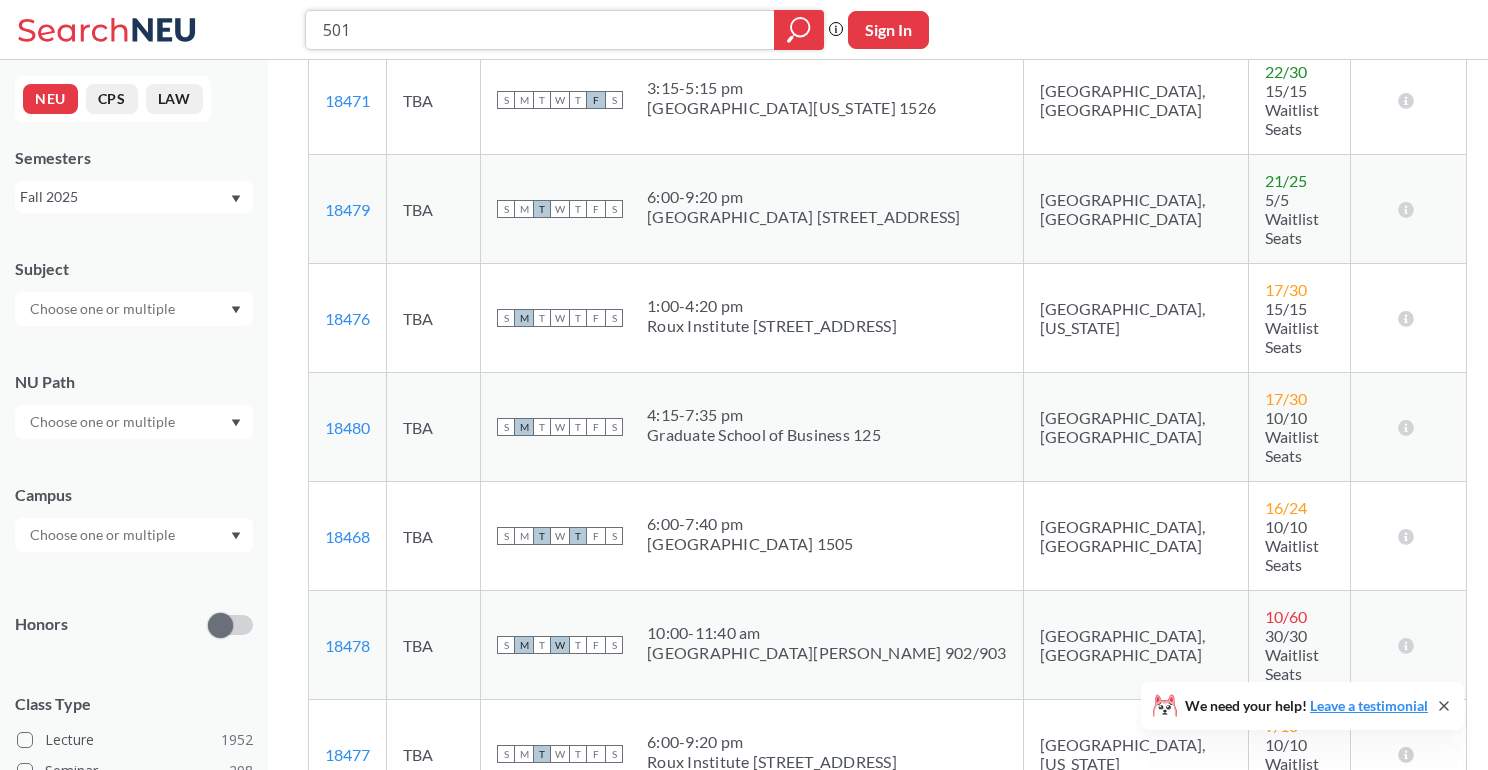 type on "5010" 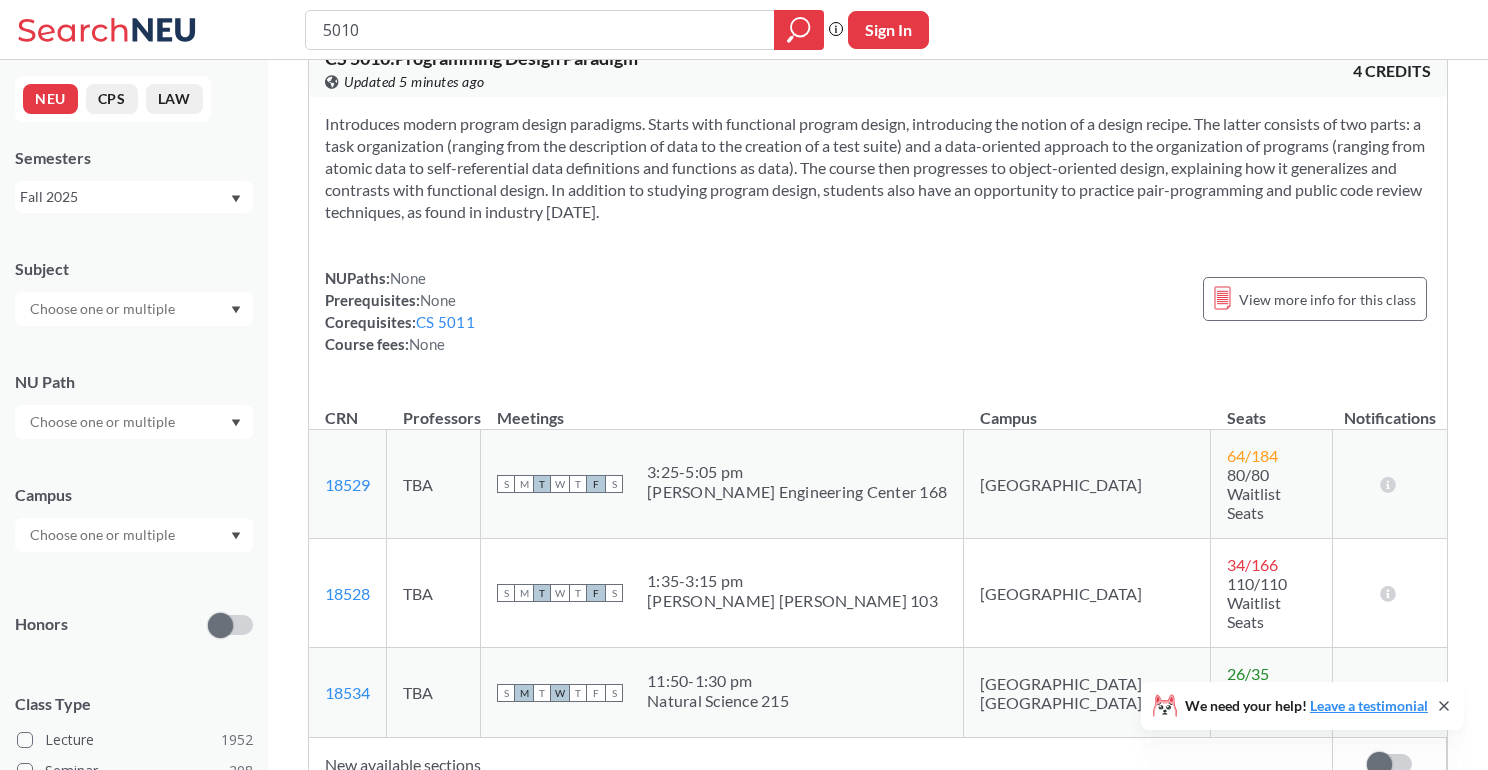 scroll, scrollTop: 3506, scrollLeft: 0, axis: vertical 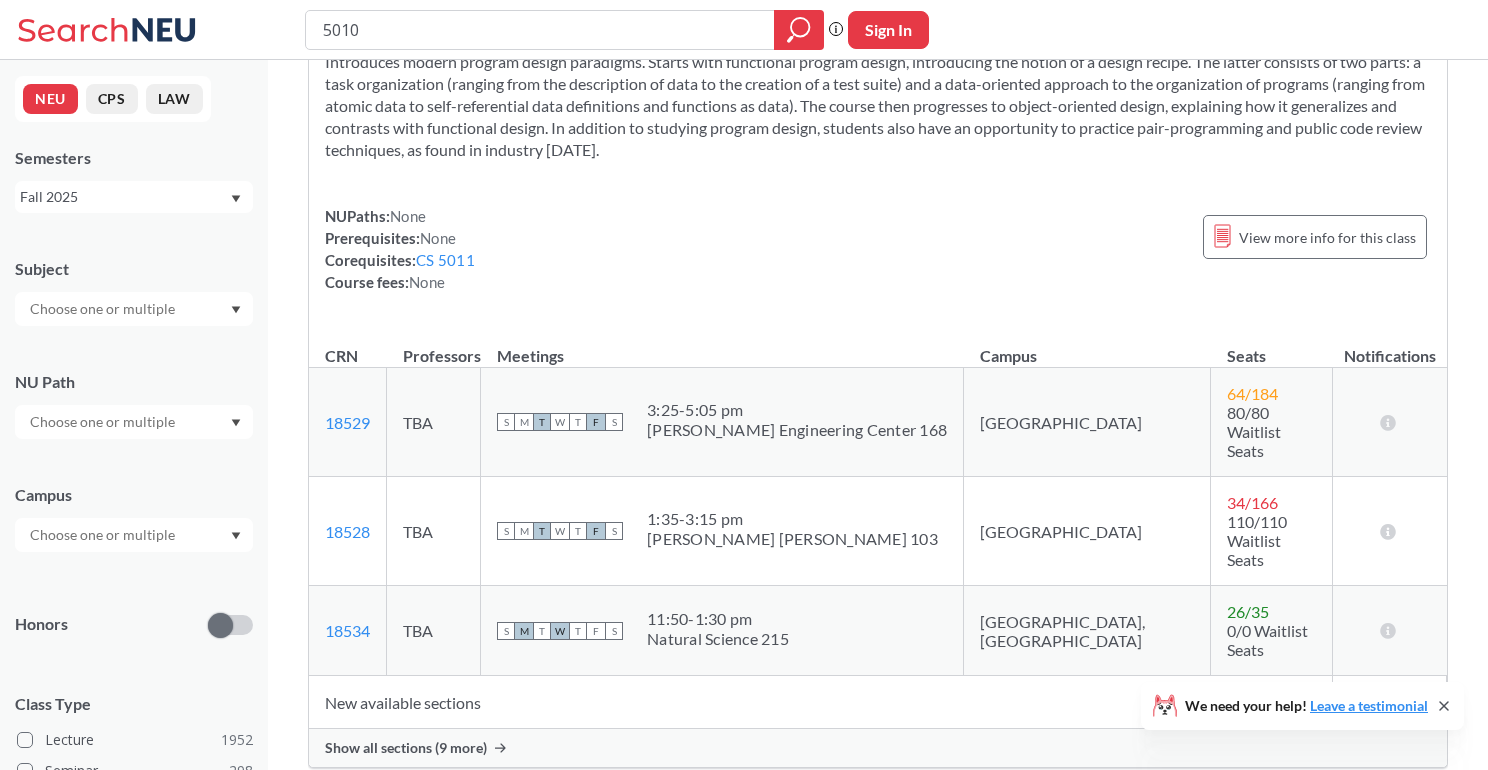 click on "Show all sections (9 more)" at bounding box center [406, 748] 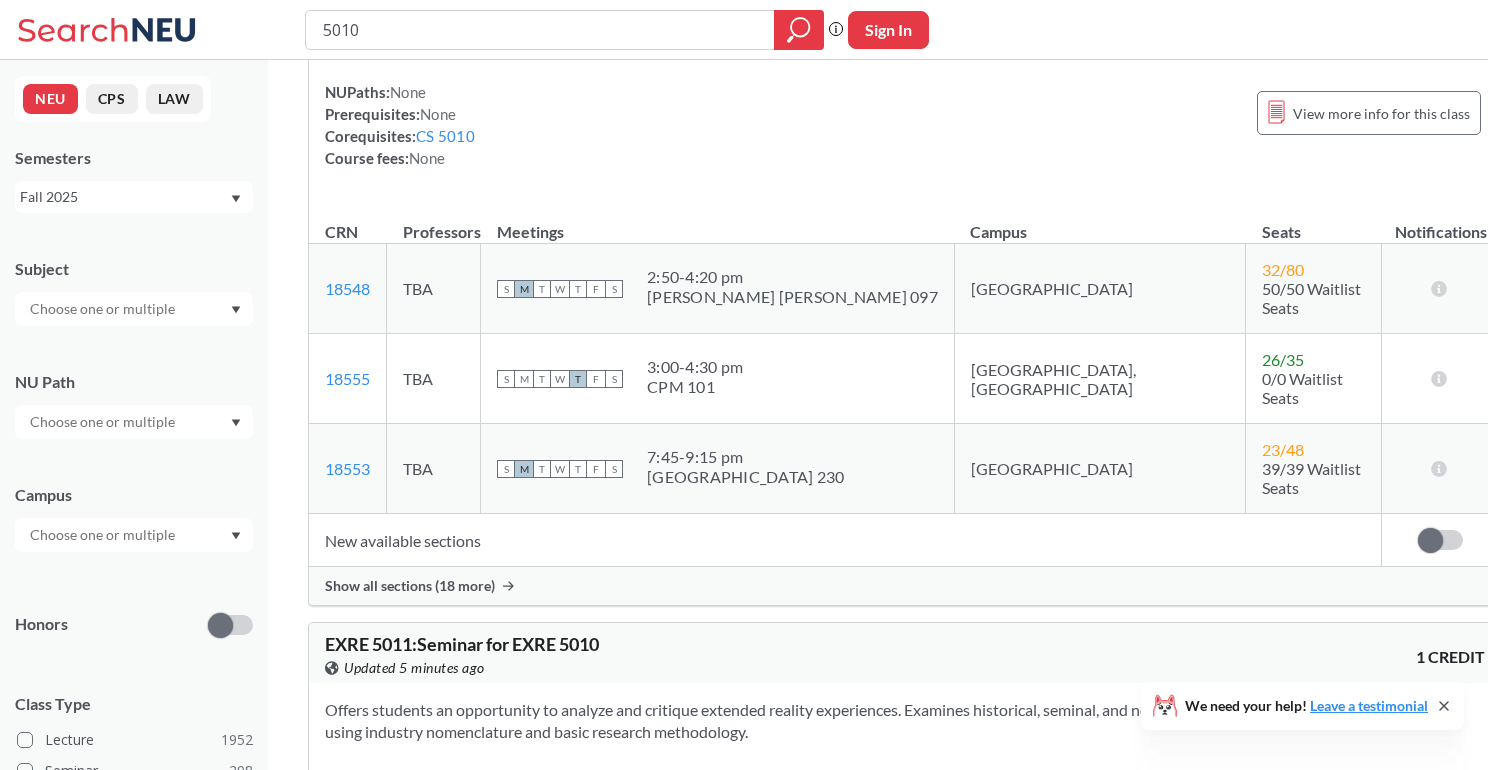 scroll, scrollTop: 0, scrollLeft: 0, axis: both 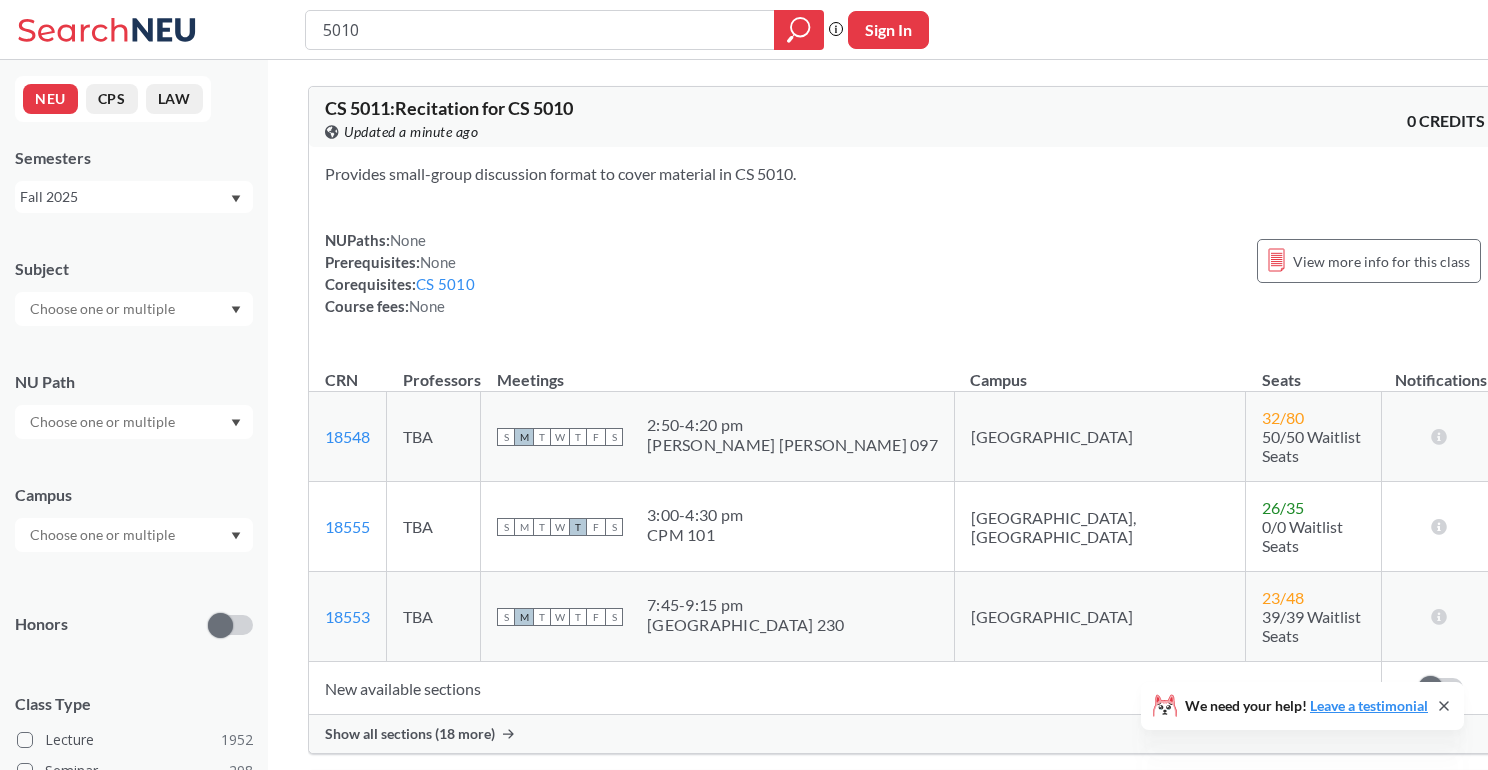 drag, startPoint x: 133, startPoint y: 477, endPoint x: 133, endPoint y: 502, distance: 25 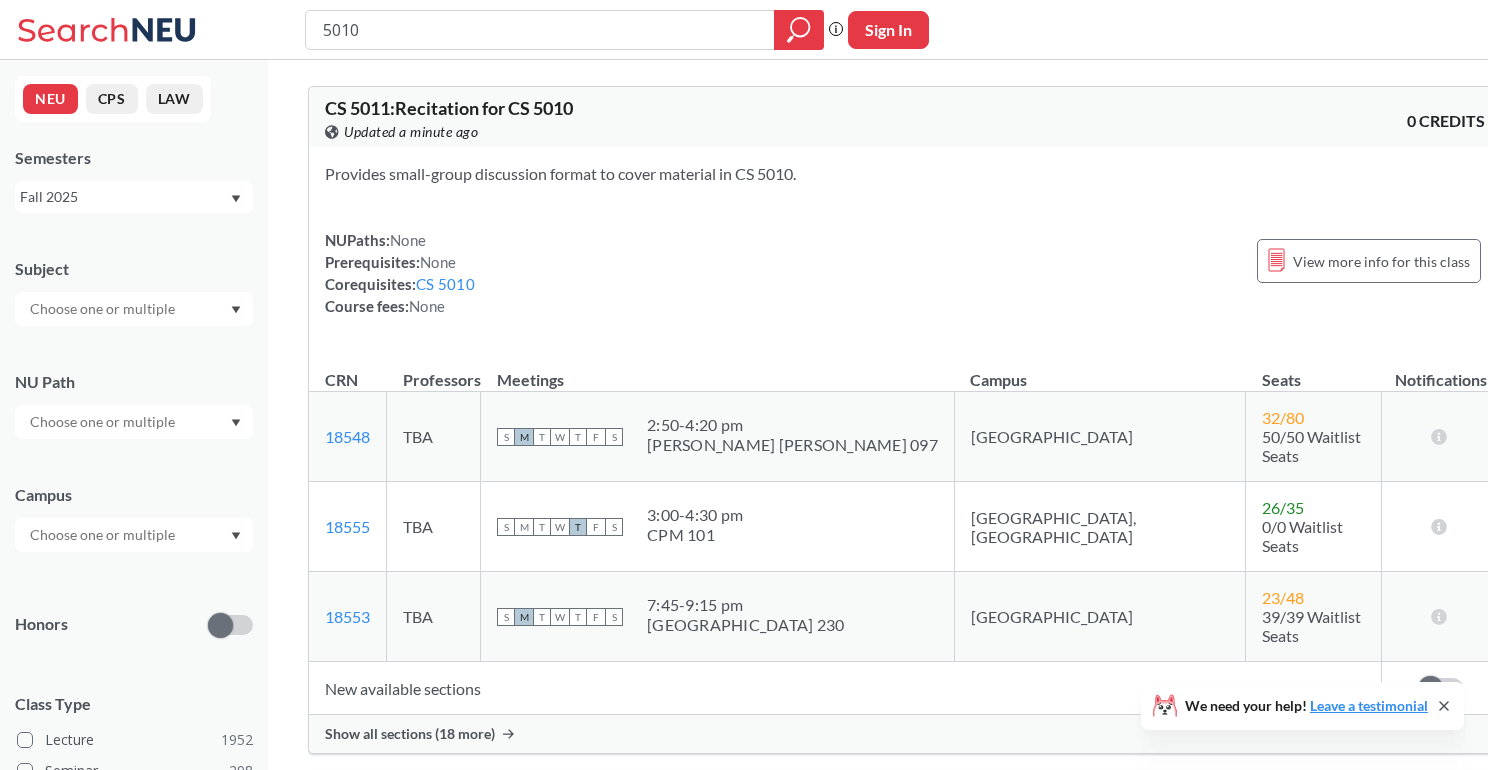 click at bounding box center (104, 535) 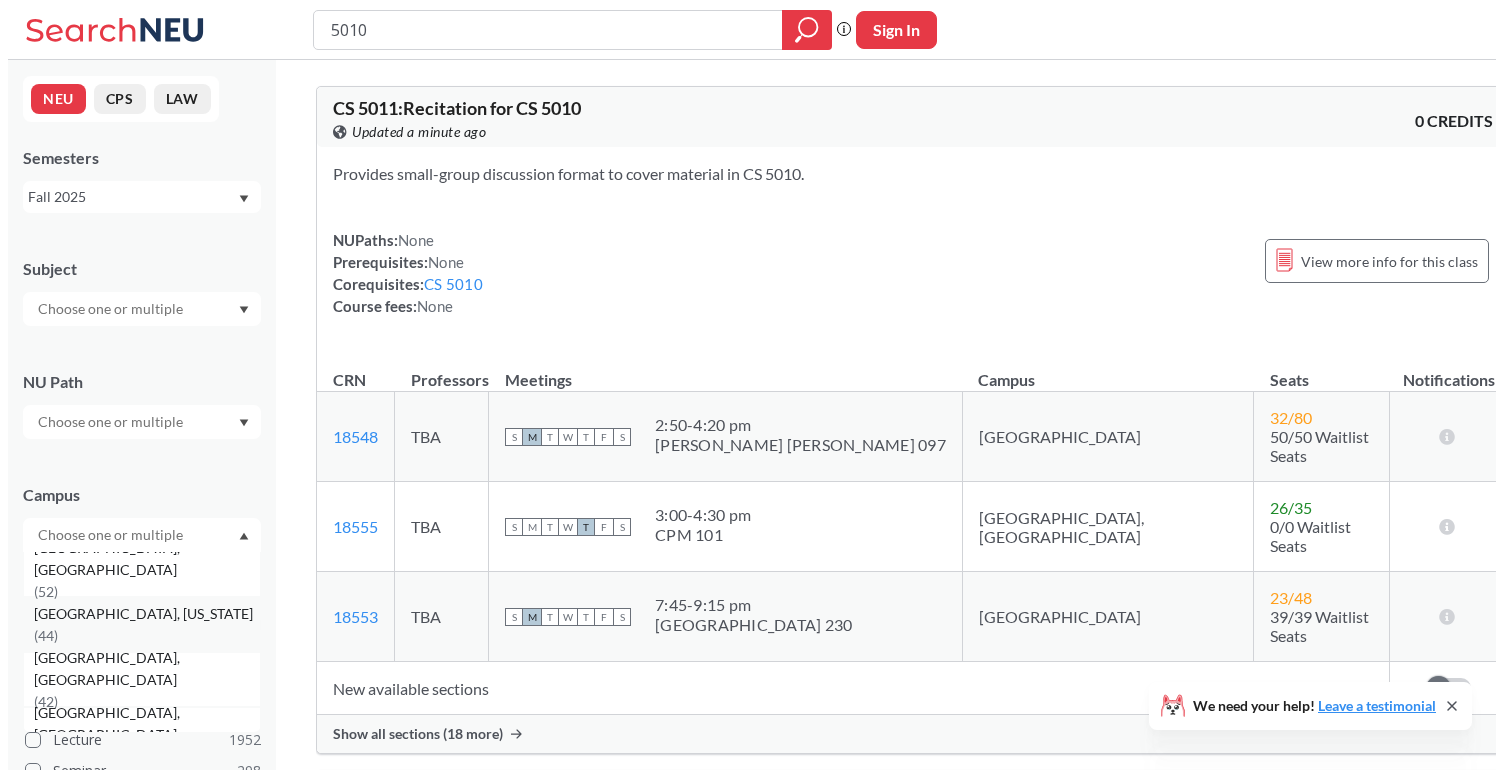 scroll, scrollTop: 284, scrollLeft: 0, axis: vertical 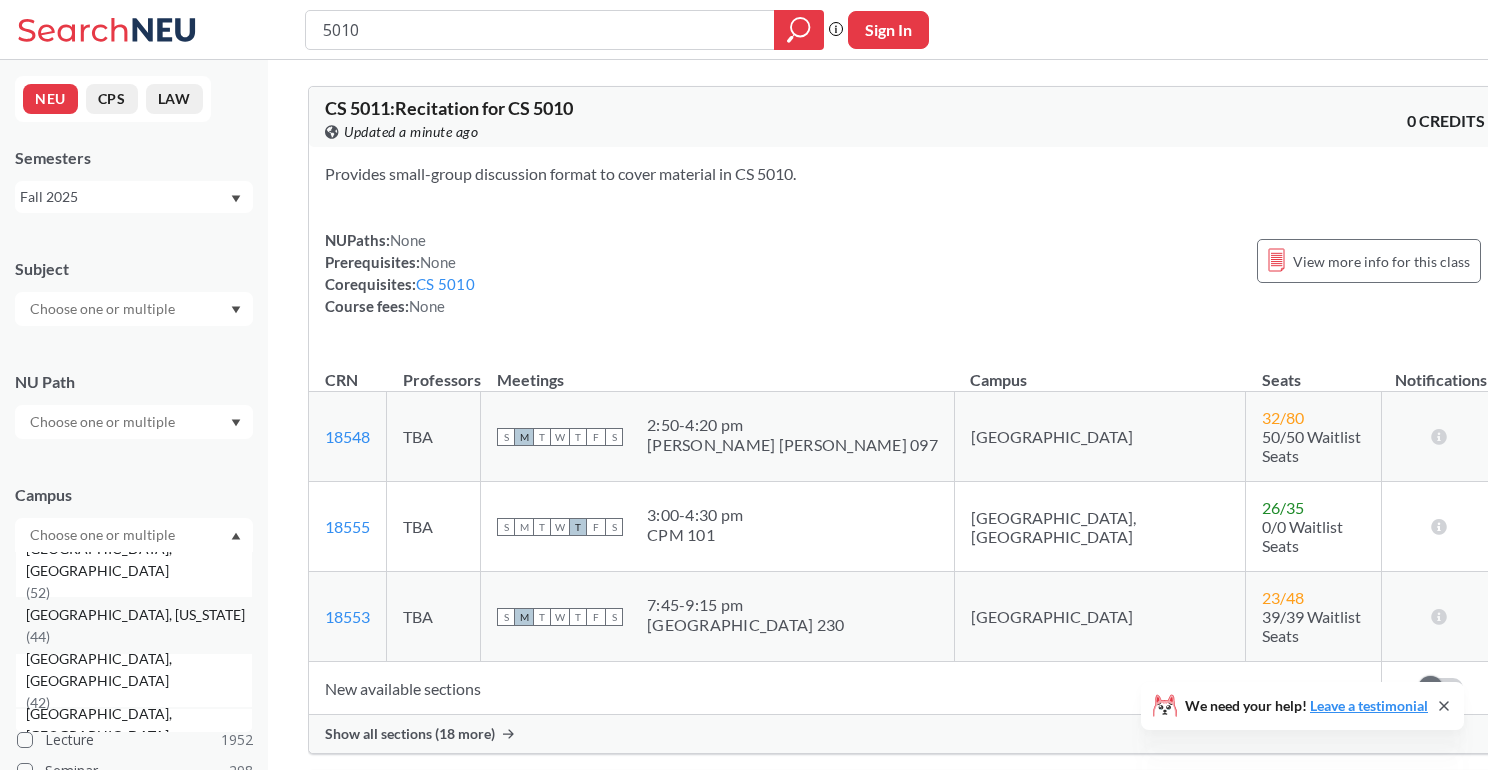 click on "[GEOGRAPHIC_DATA], [US_STATE]" at bounding box center [137, 615] 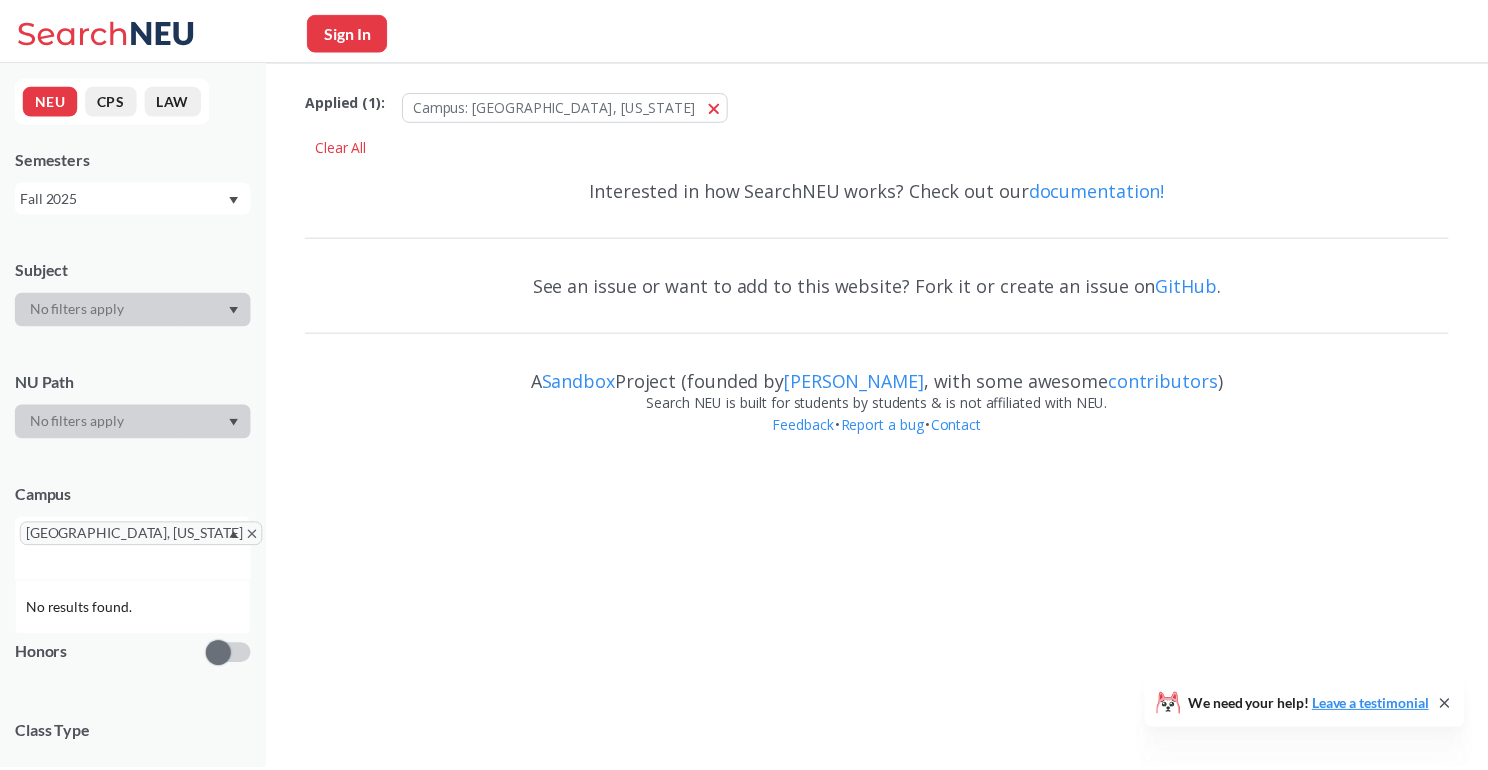 scroll, scrollTop: 0, scrollLeft: 0, axis: both 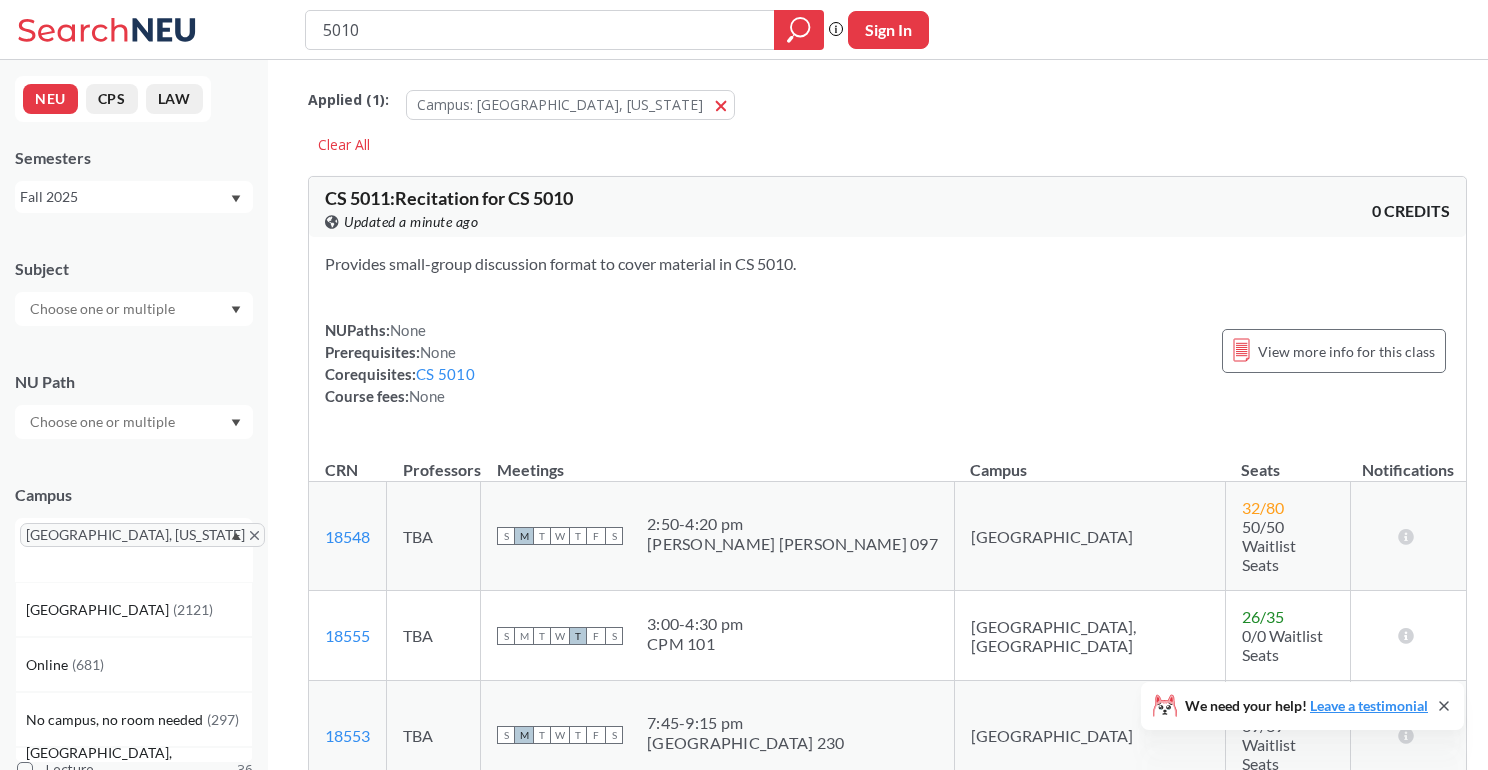 click on "5010" at bounding box center (540, 30) 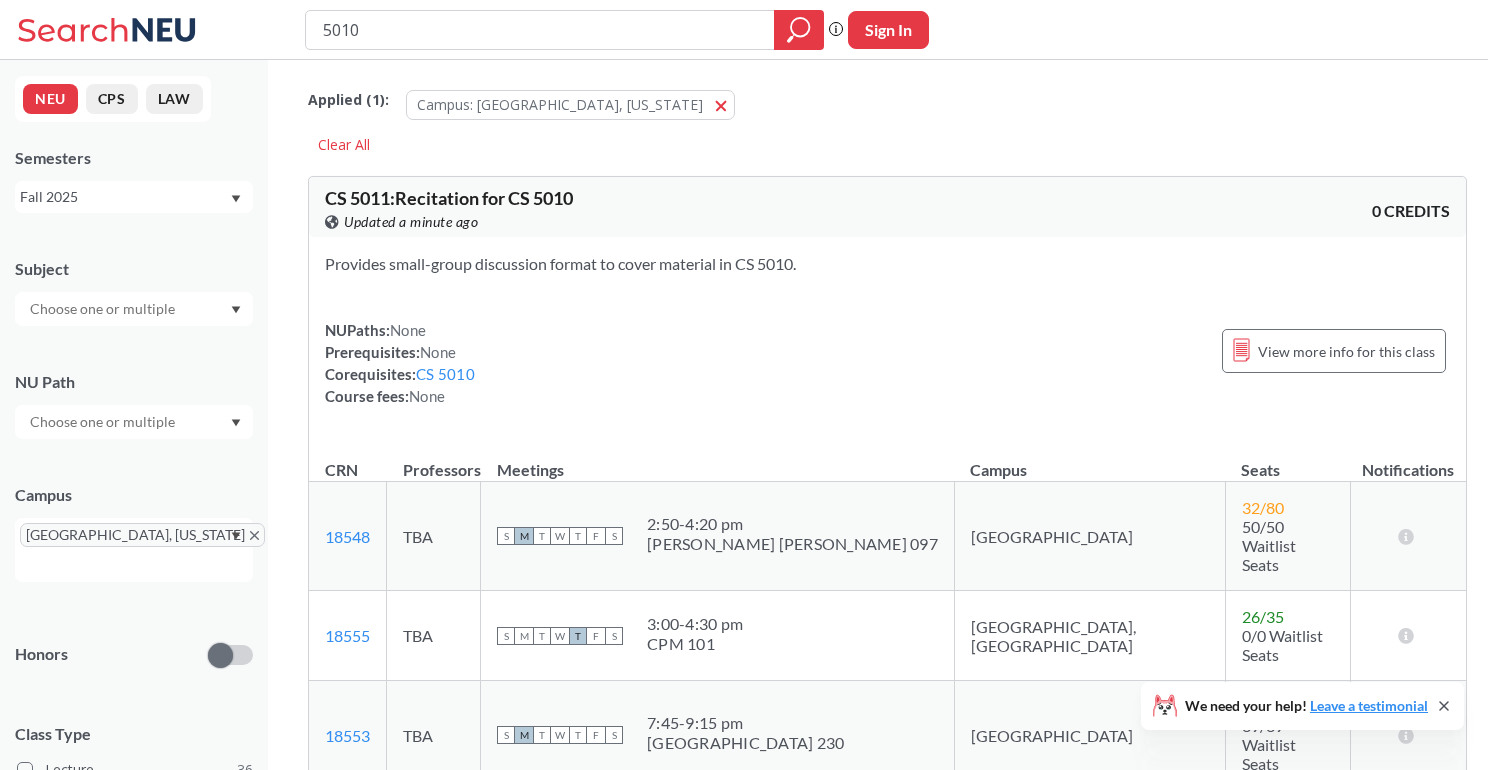 click on "5010" at bounding box center [540, 30] 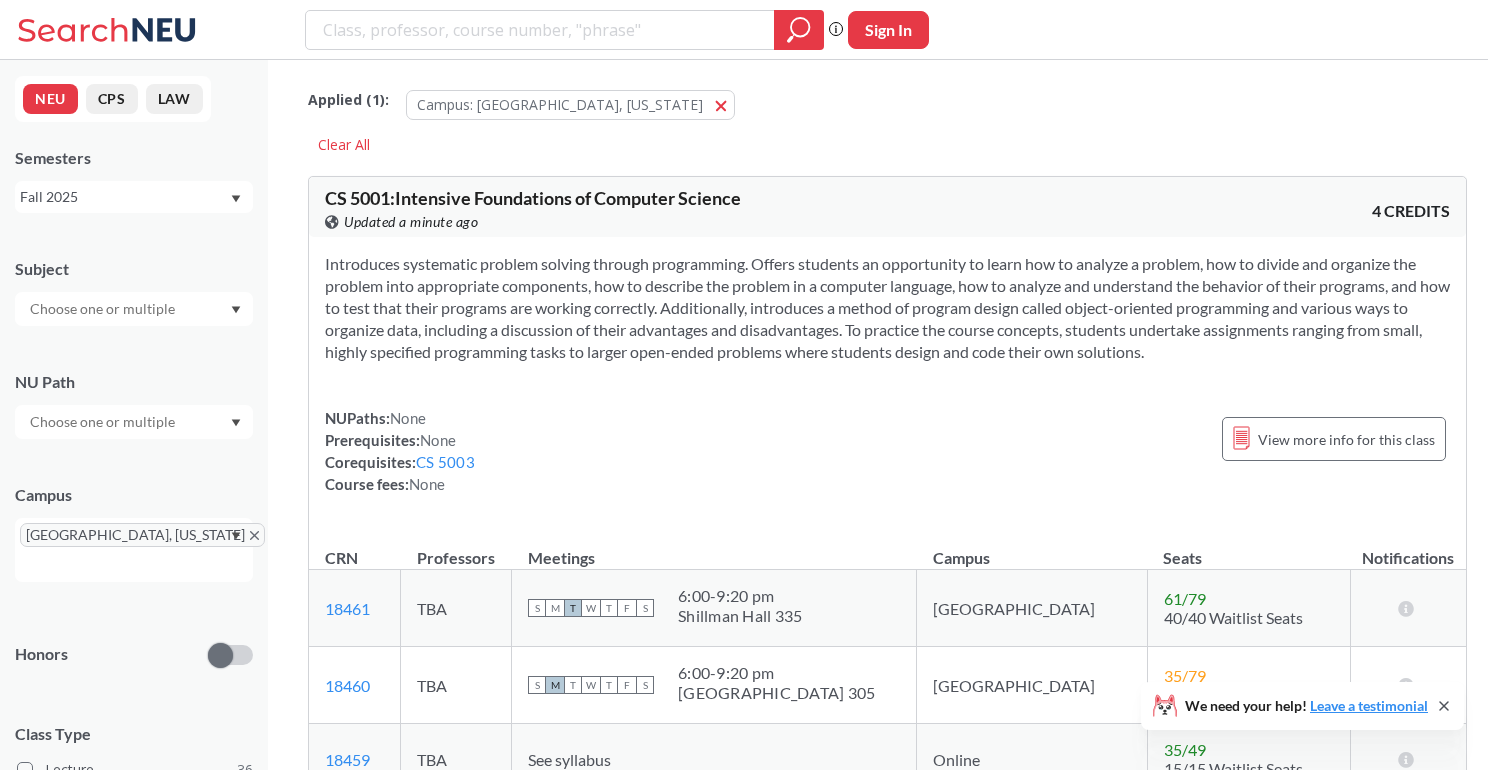 click on "Subject" at bounding box center [134, 282] 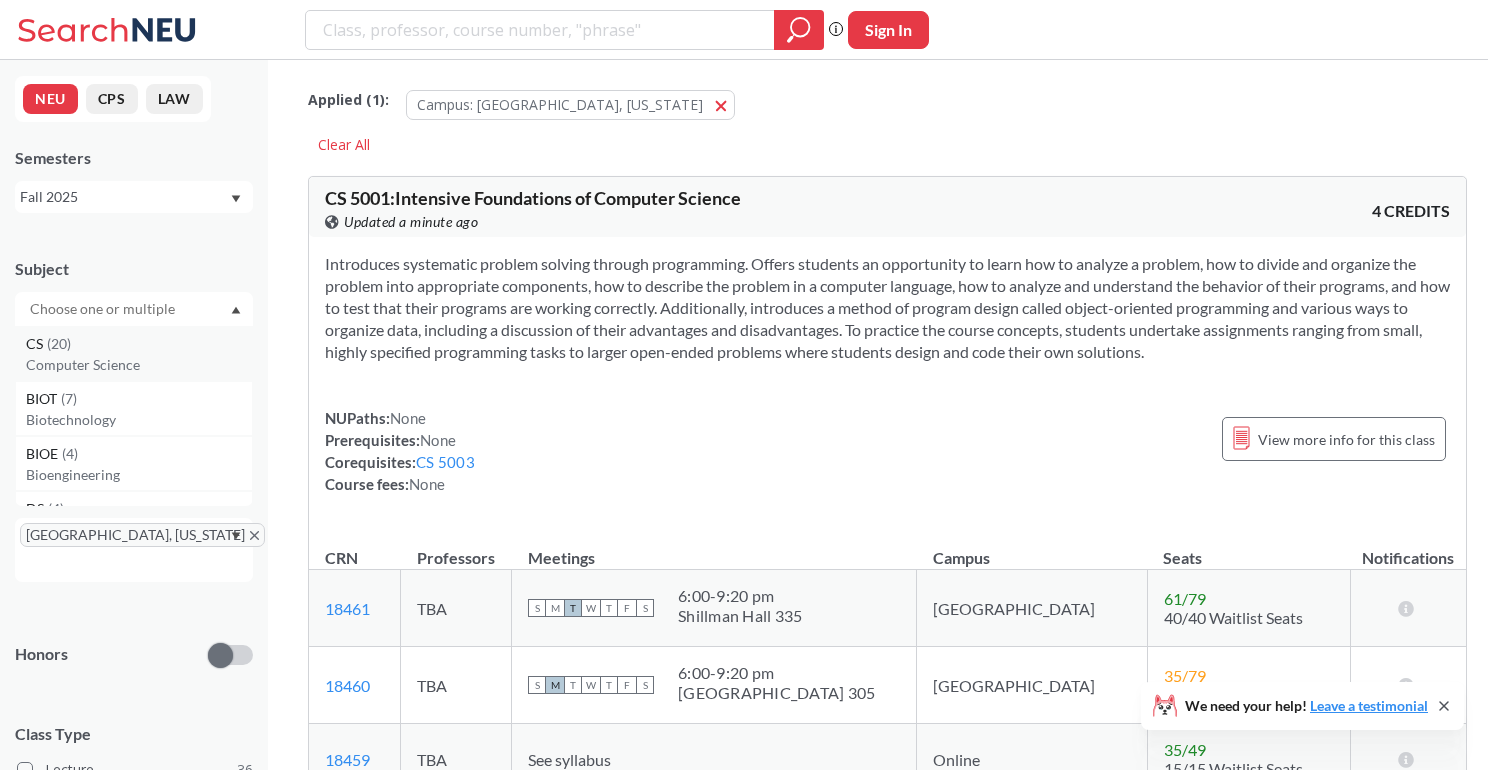 click on "Computer Science" at bounding box center [139, 365] 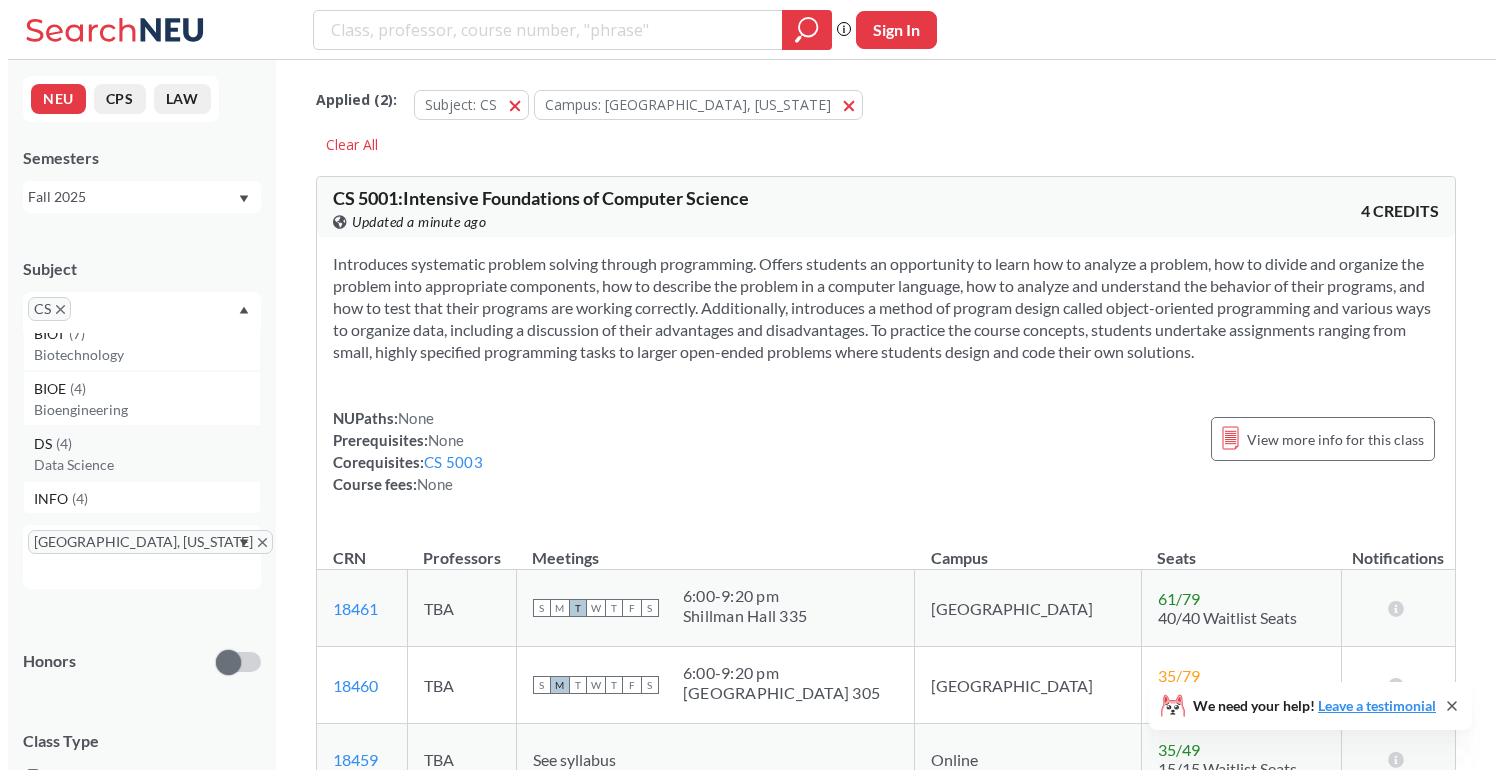 scroll, scrollTop: 43, scrollLeft: 0, axis: vertical 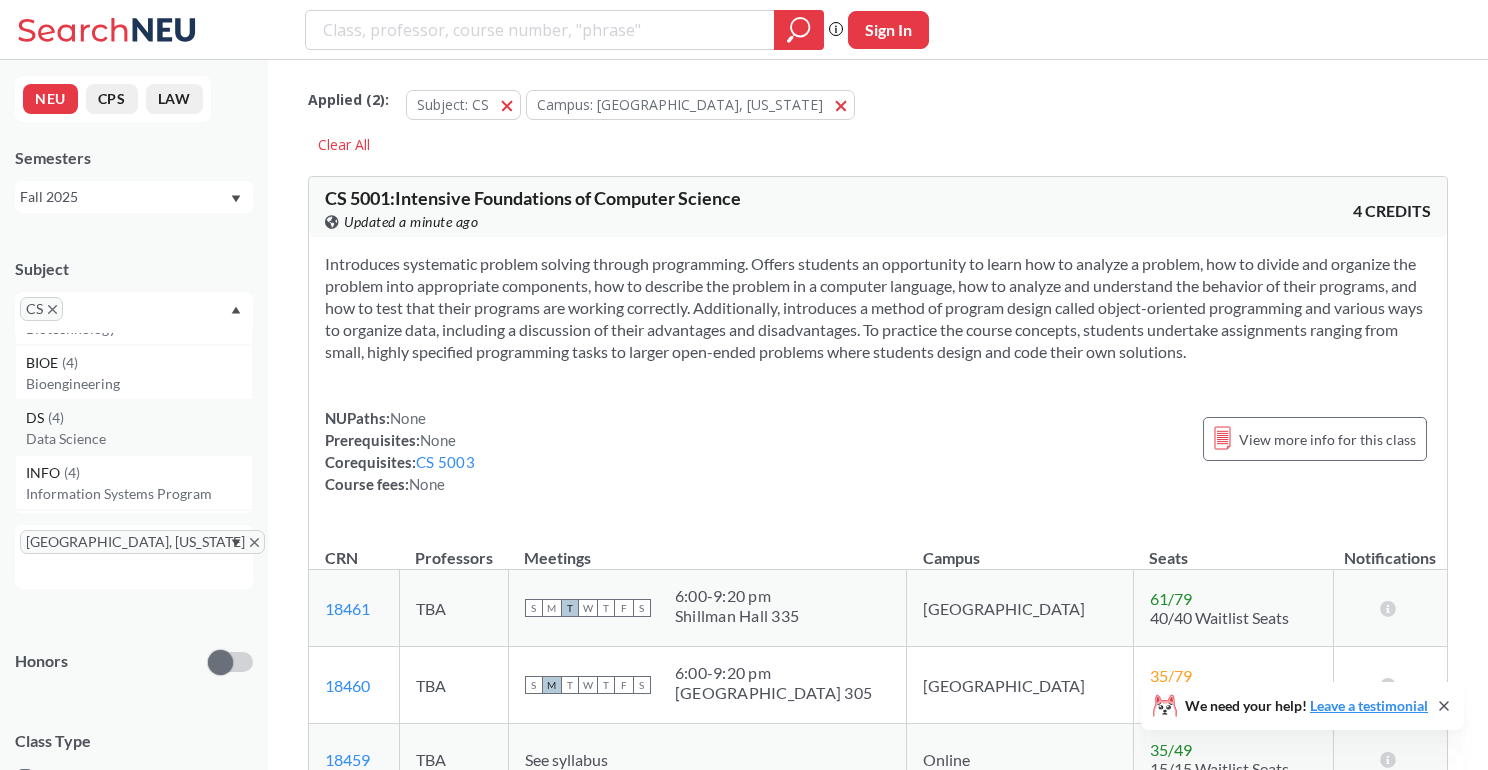 click on "Data Science" at bounding box center (139, 439) 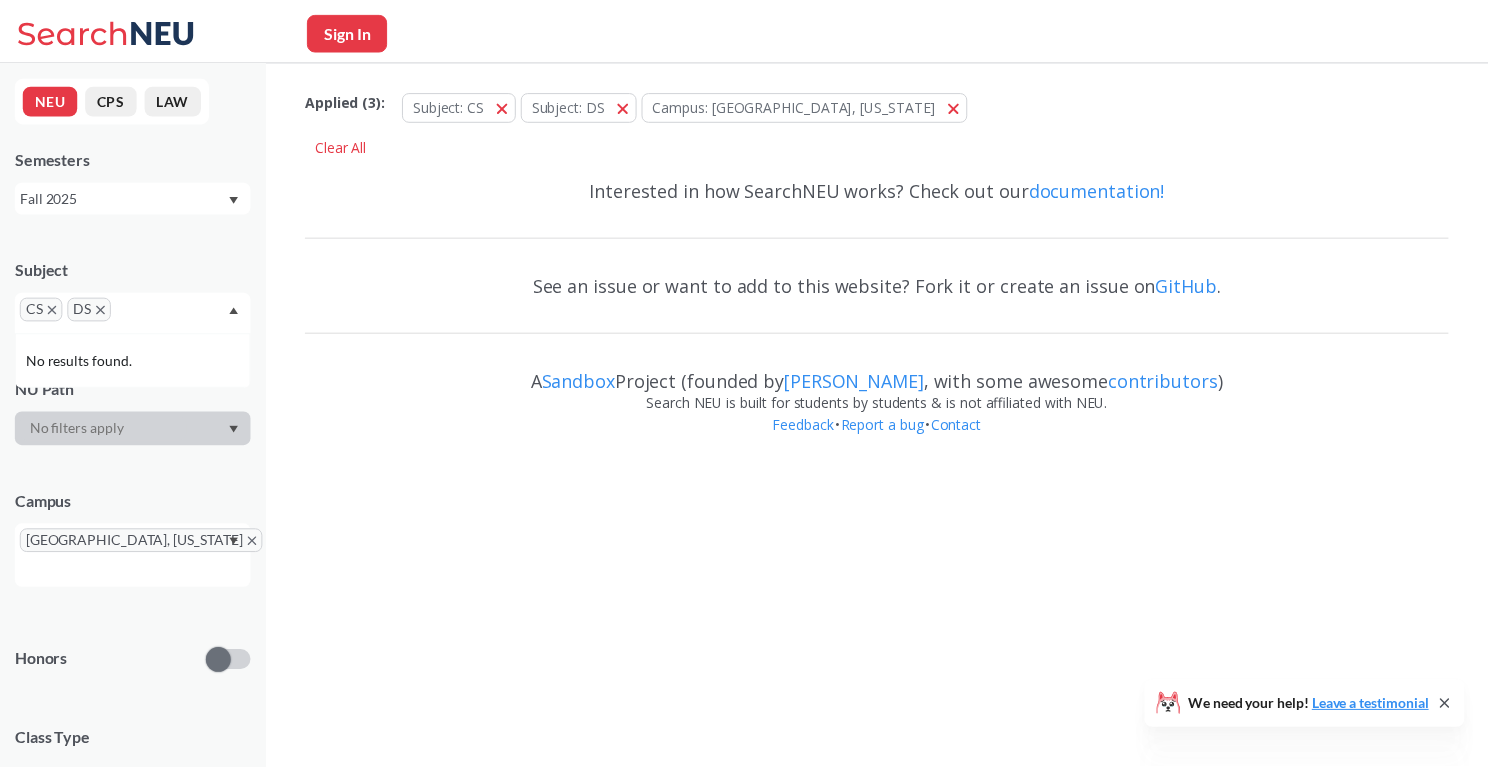 scroll, scrollTop: 0, scrollLeft: 0, axis: both 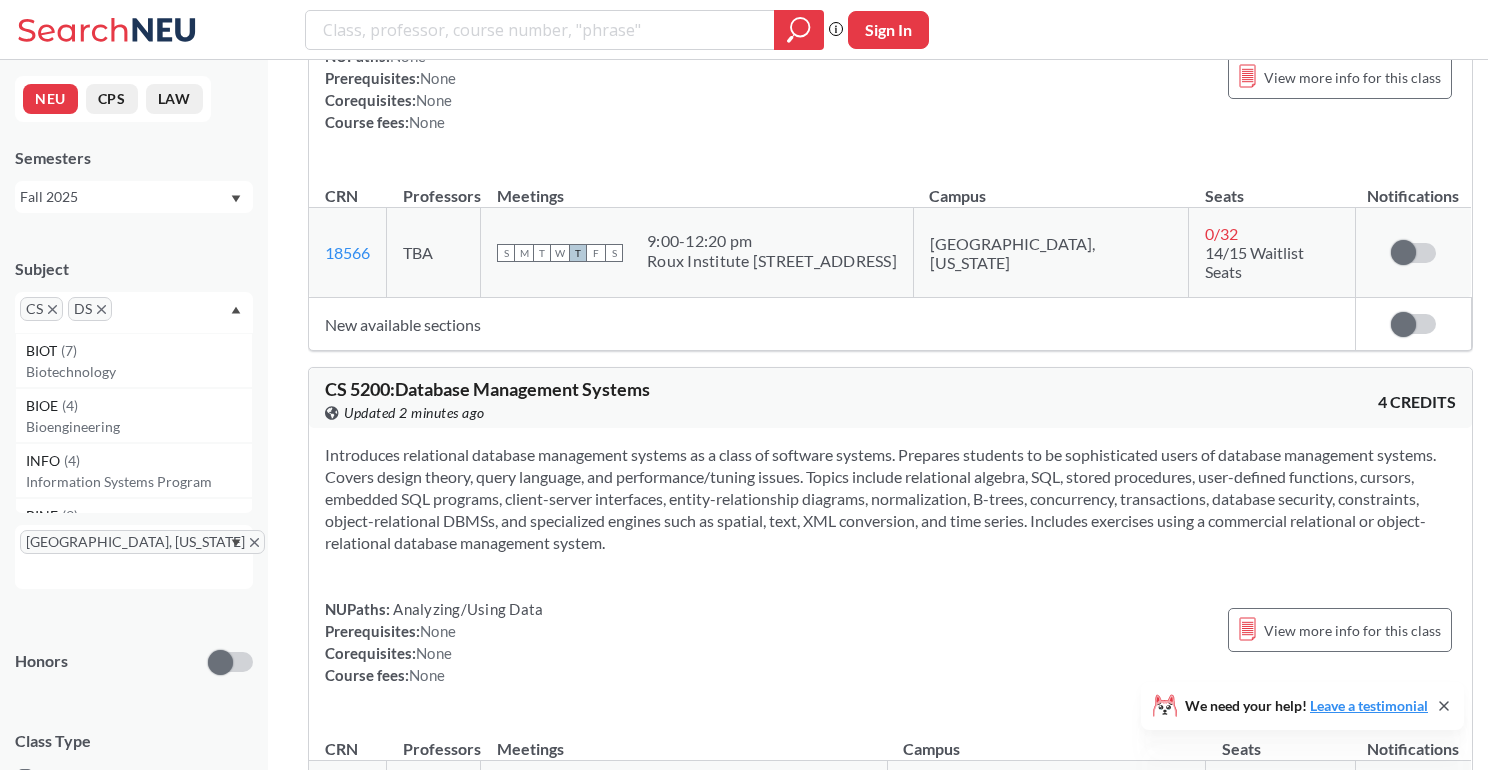 click on "Show all sections (12 more)" at bounding box center [410, 1103] 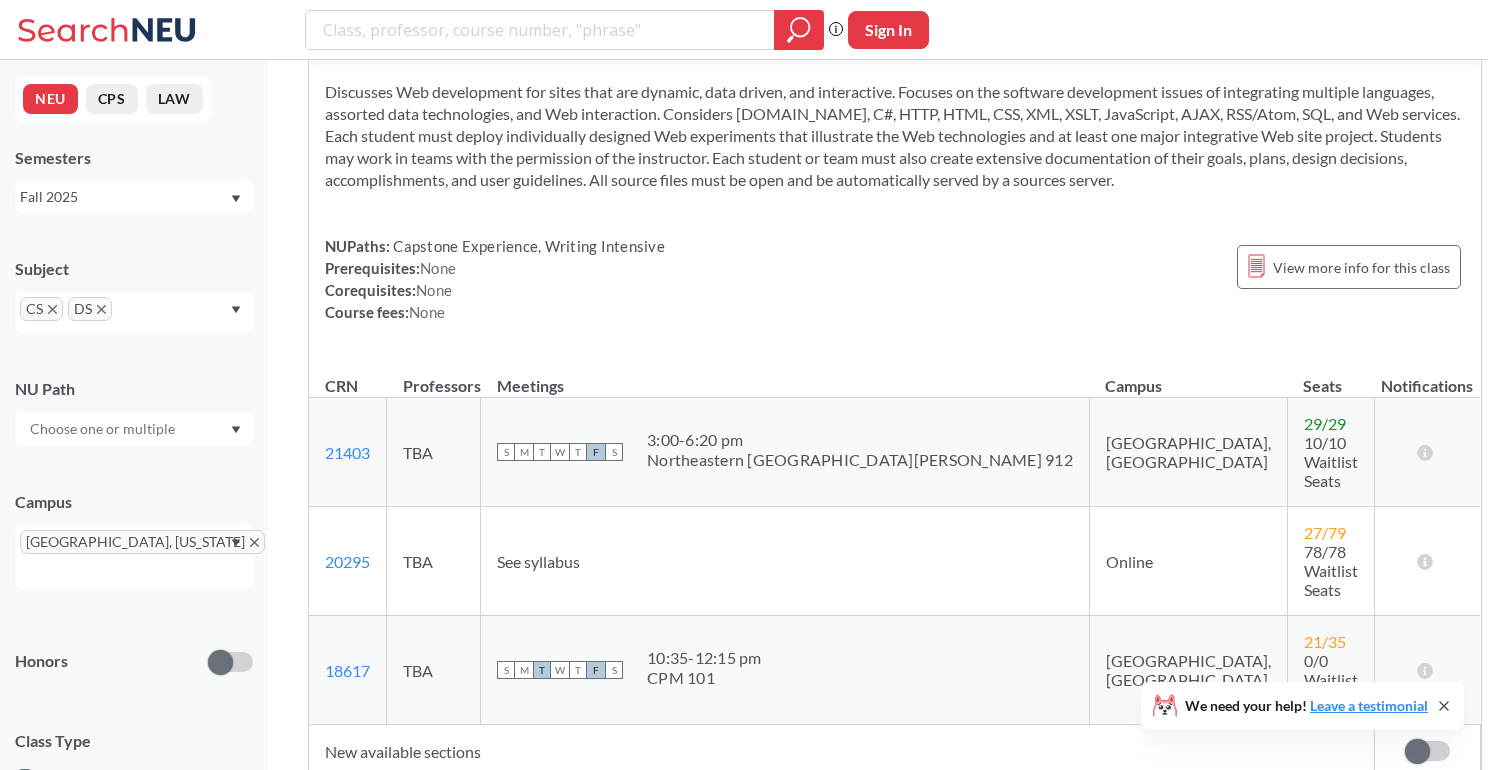 scroll, scrollTop: 15342, scrollLeft: 0, axis: vertical 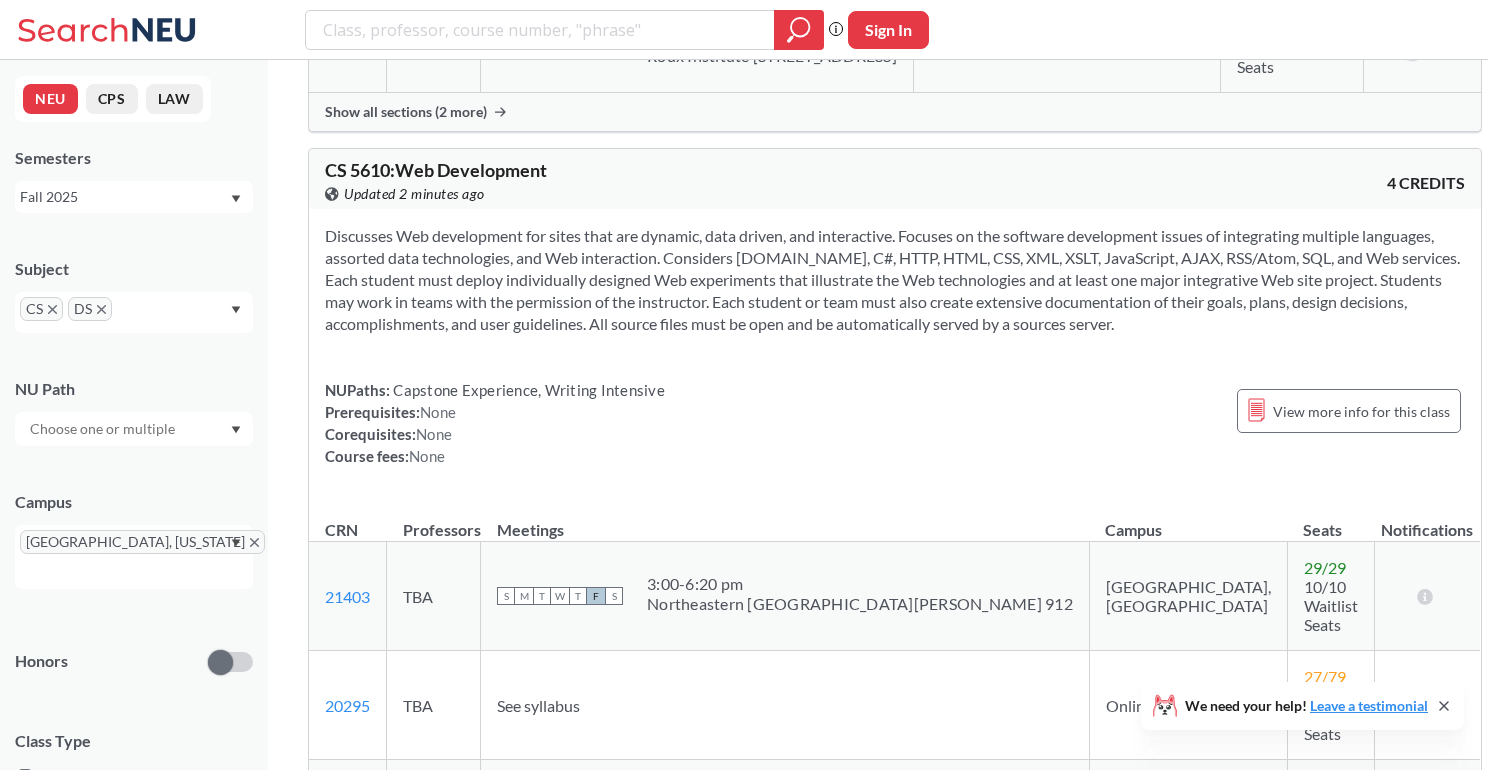 click on "Show all sections (16 more)" at bounding box center (410, 1669) 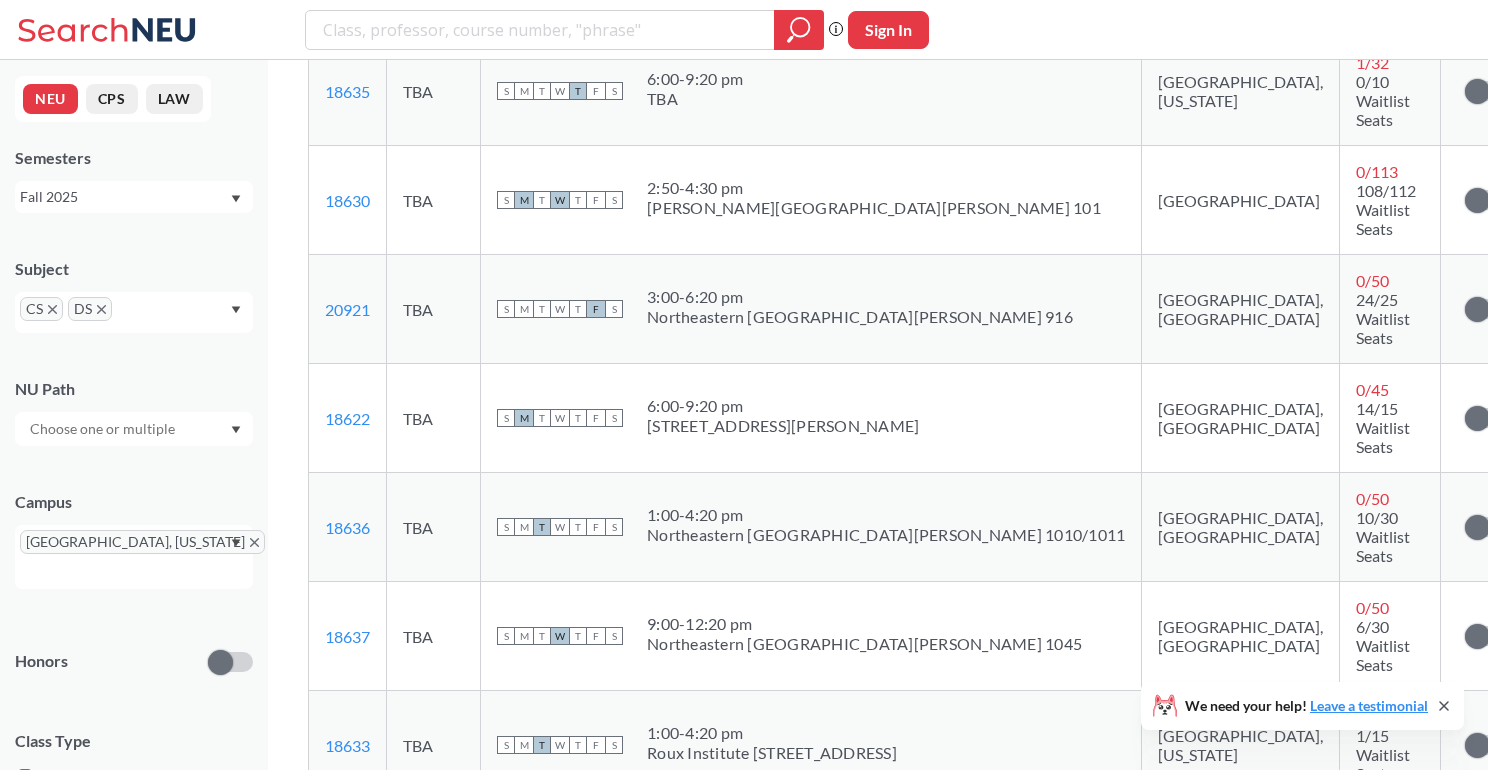 scroll, scrollTop: 17287, scrollLeft: 0, axis: vertical 